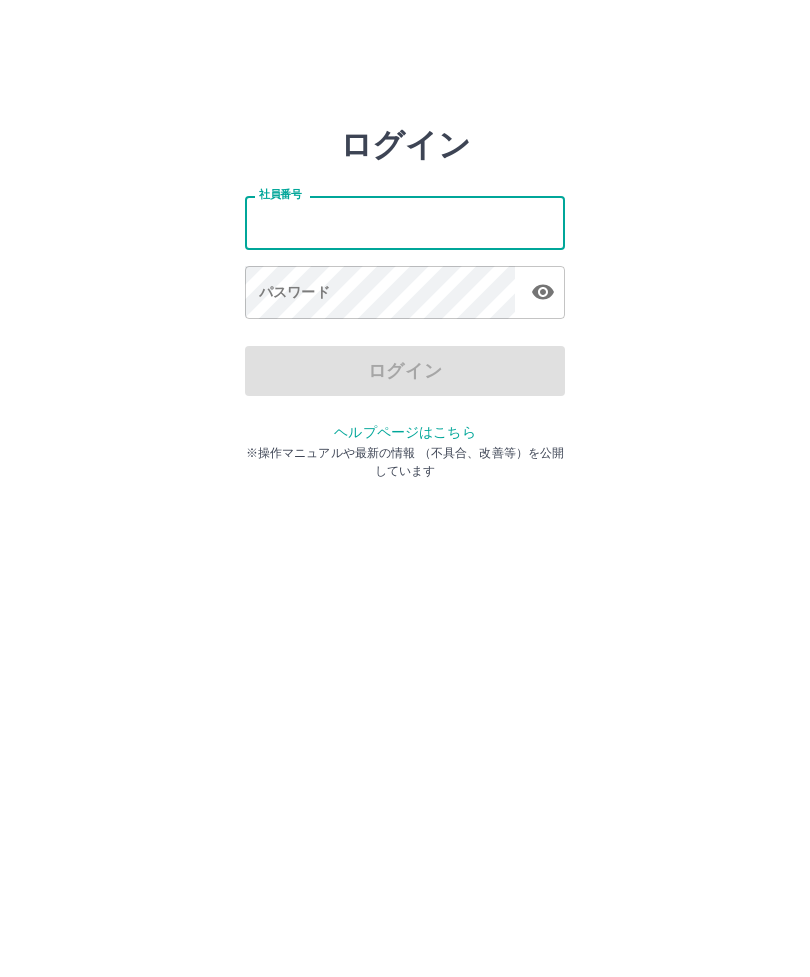 scroll, scrollTop: 0, scrollLeft: 0, axis: both 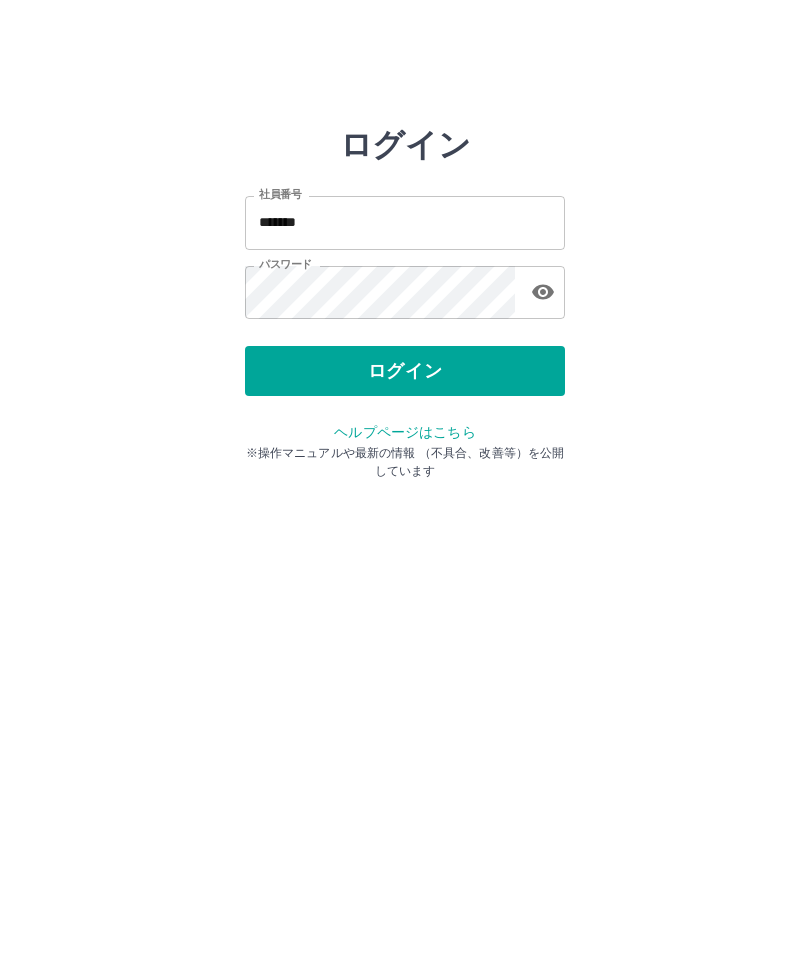 click on "ログイン" at bounding box center [405, 371] 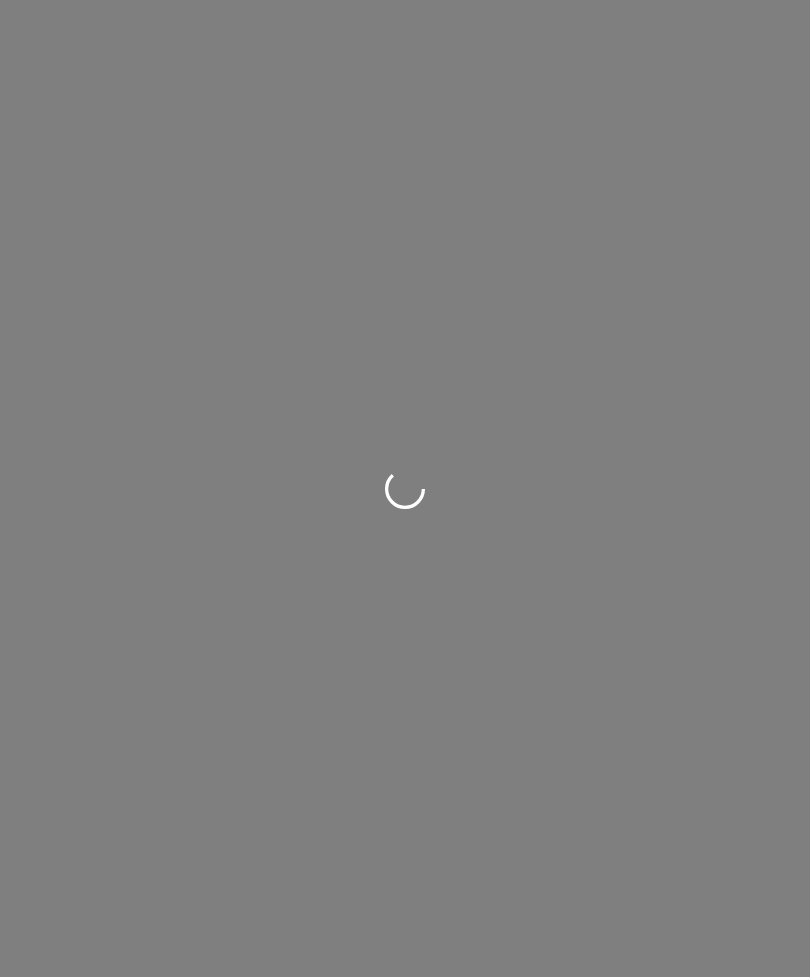 scroll, scrollTop: 0, scrollLeft: 0, axis: both 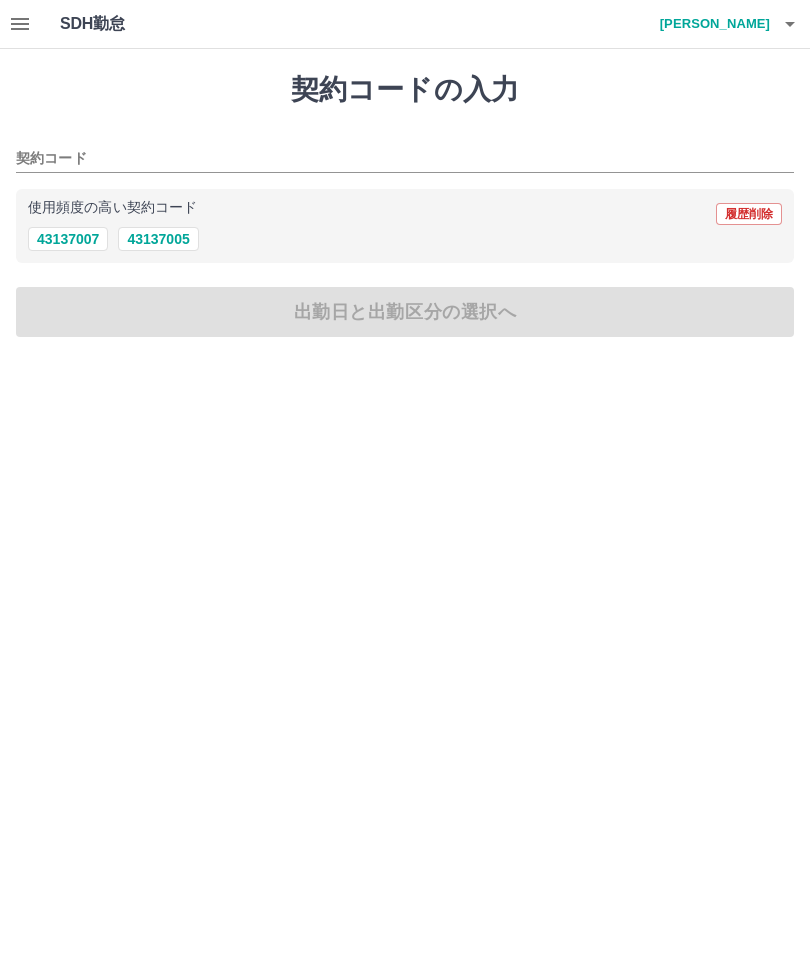click on "契約コード" at bounding box center (390, 159) 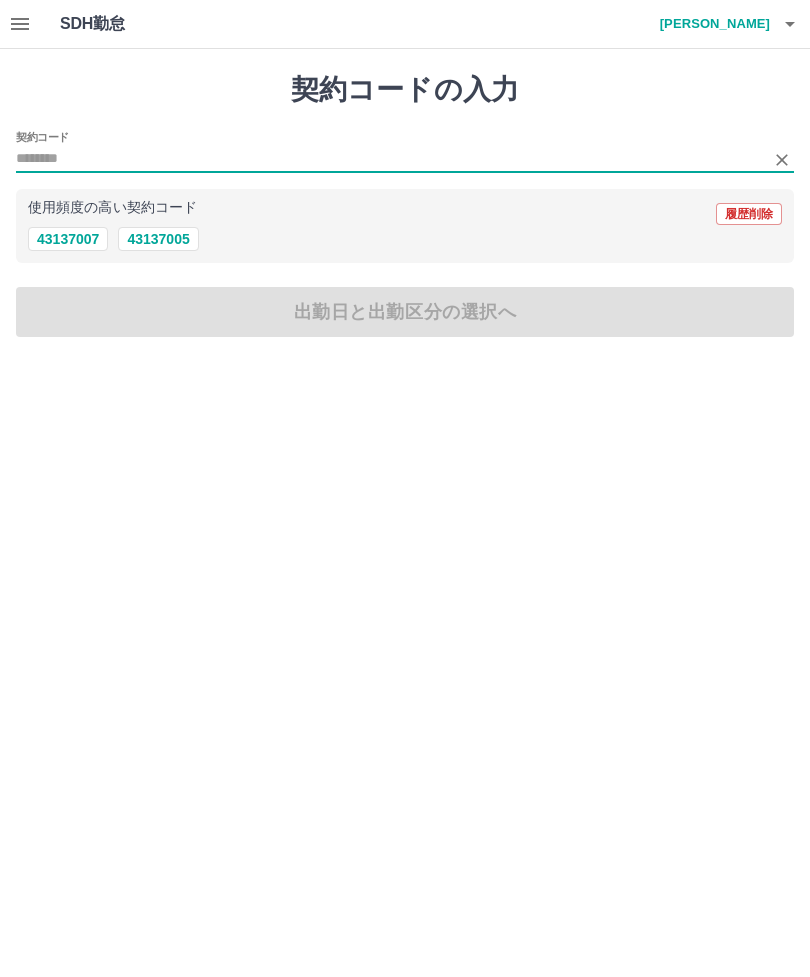 click on "43137005" at bounding box center [158, 239] 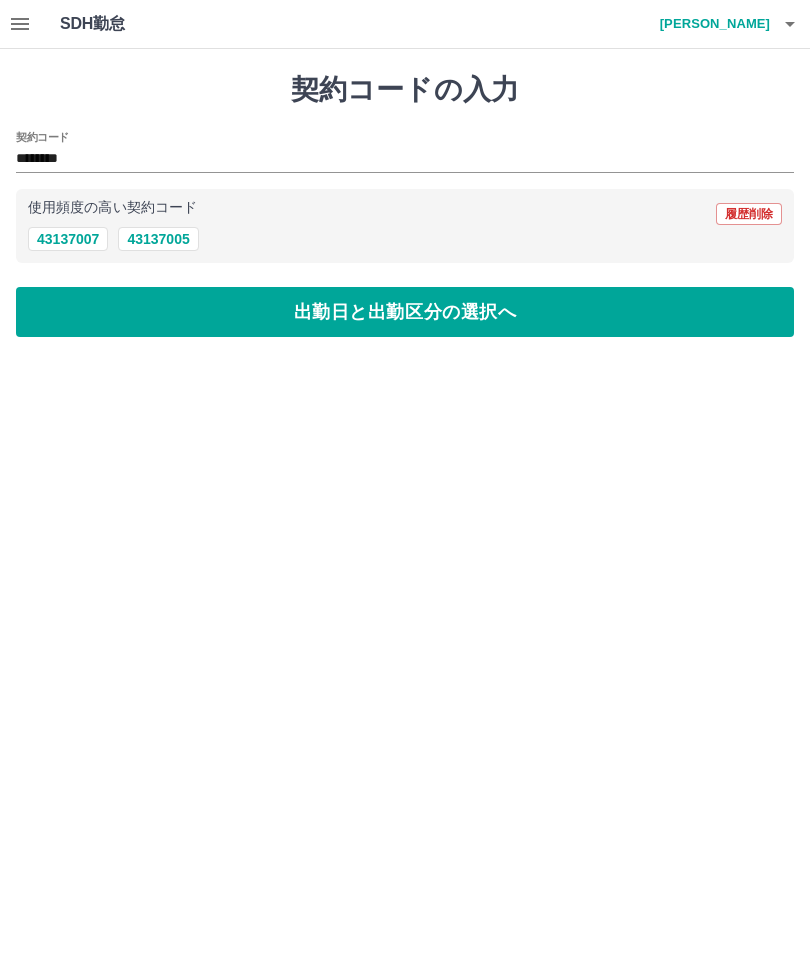 click on "出勤日と出勤区分の選択へ" at bounding box center [405, 312] 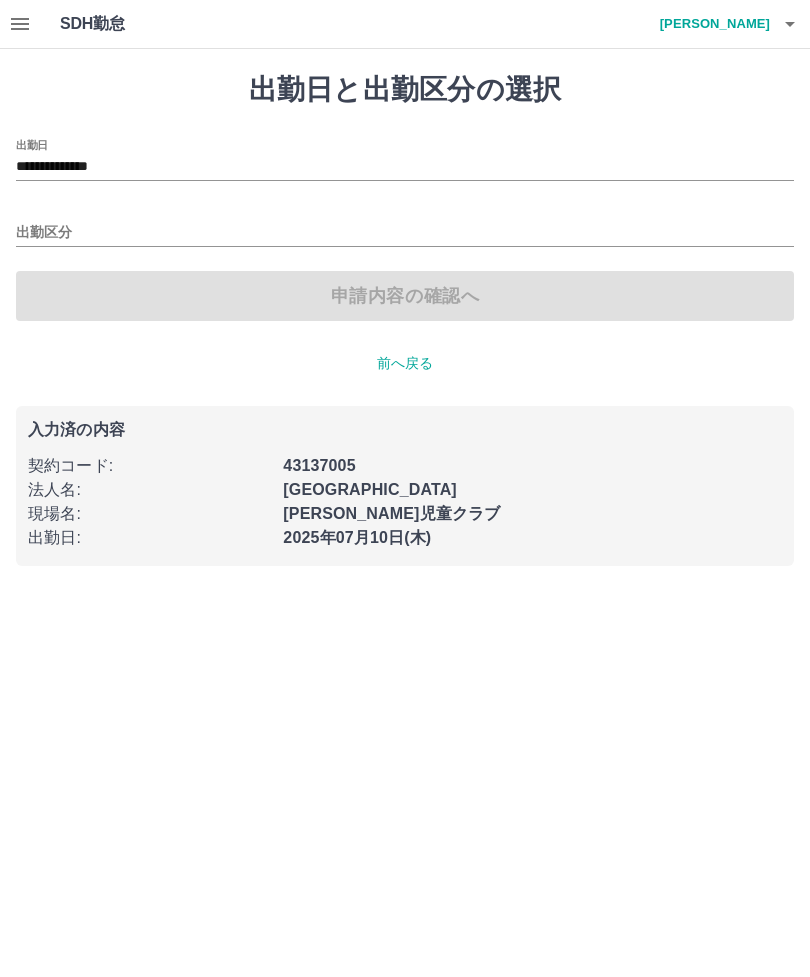 click on "出勤区分" at bounding box center [405, 233] 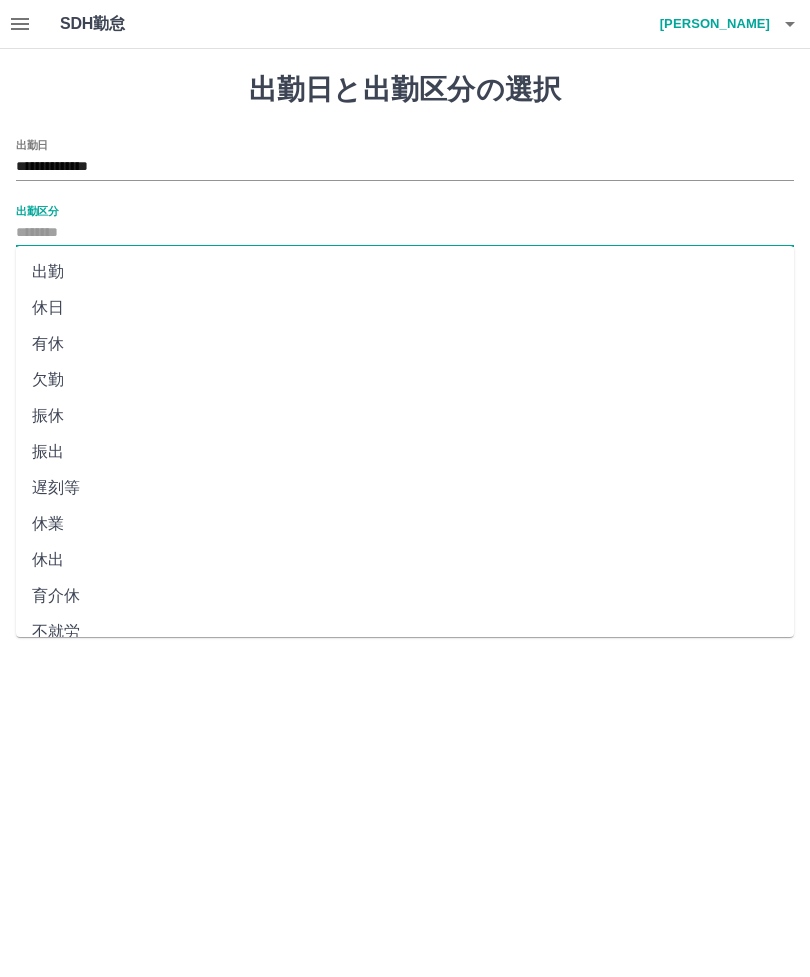 click on "出勤" at bounding box center [405, 272] 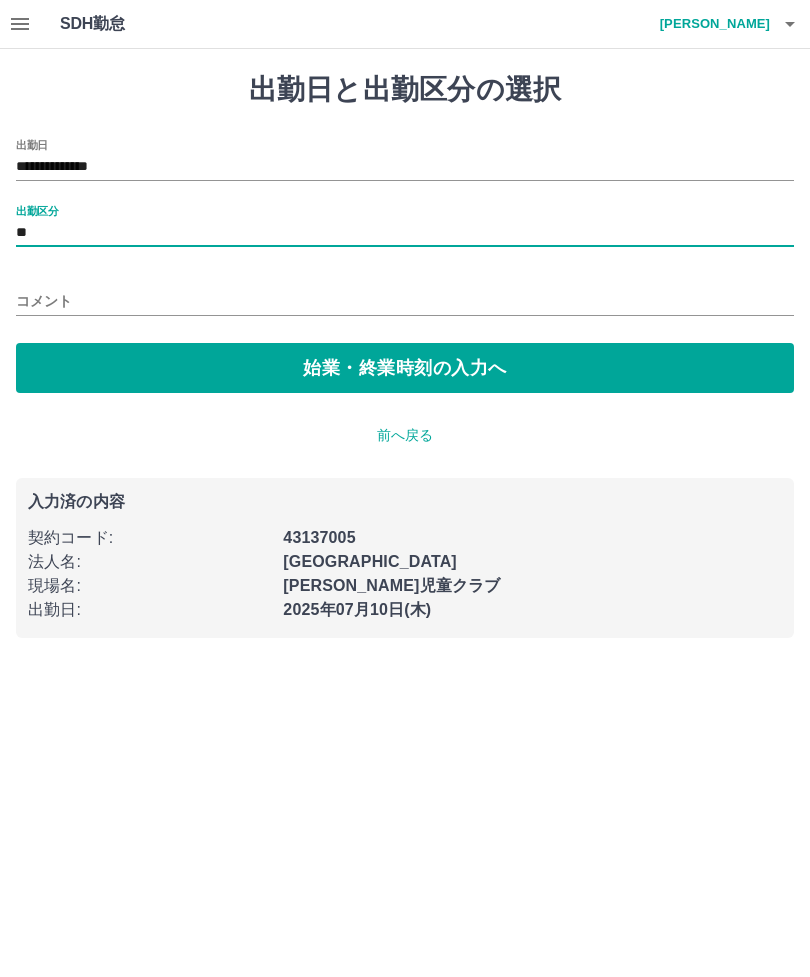 click on "コメント" at bounding box center [405, 301] 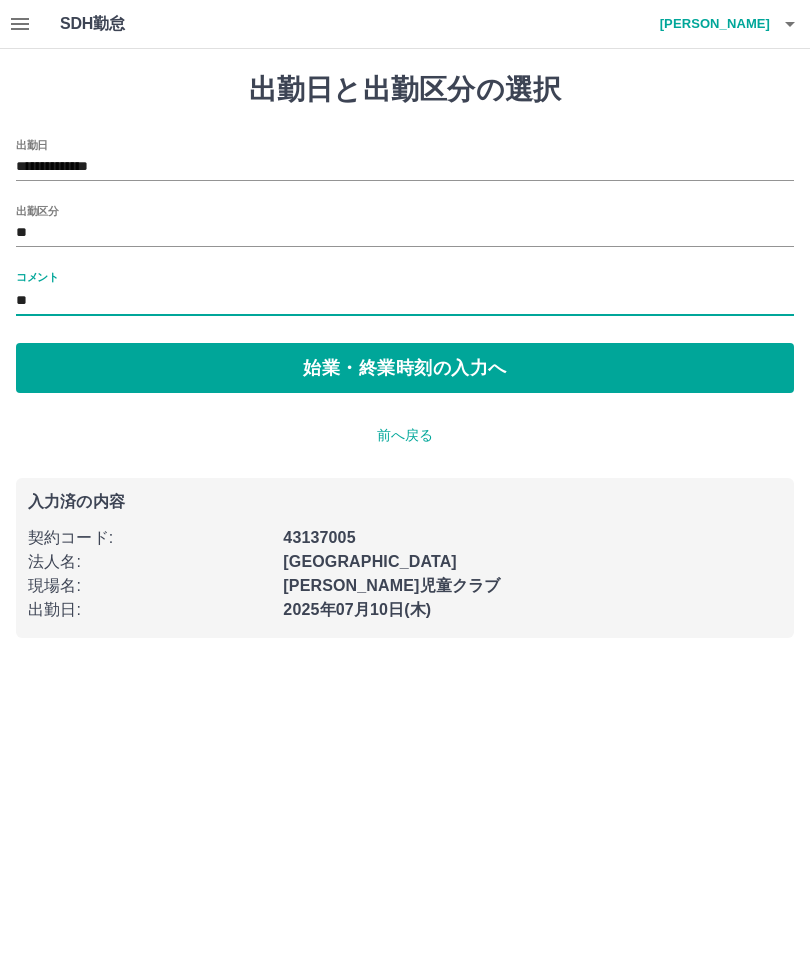 type on "**" 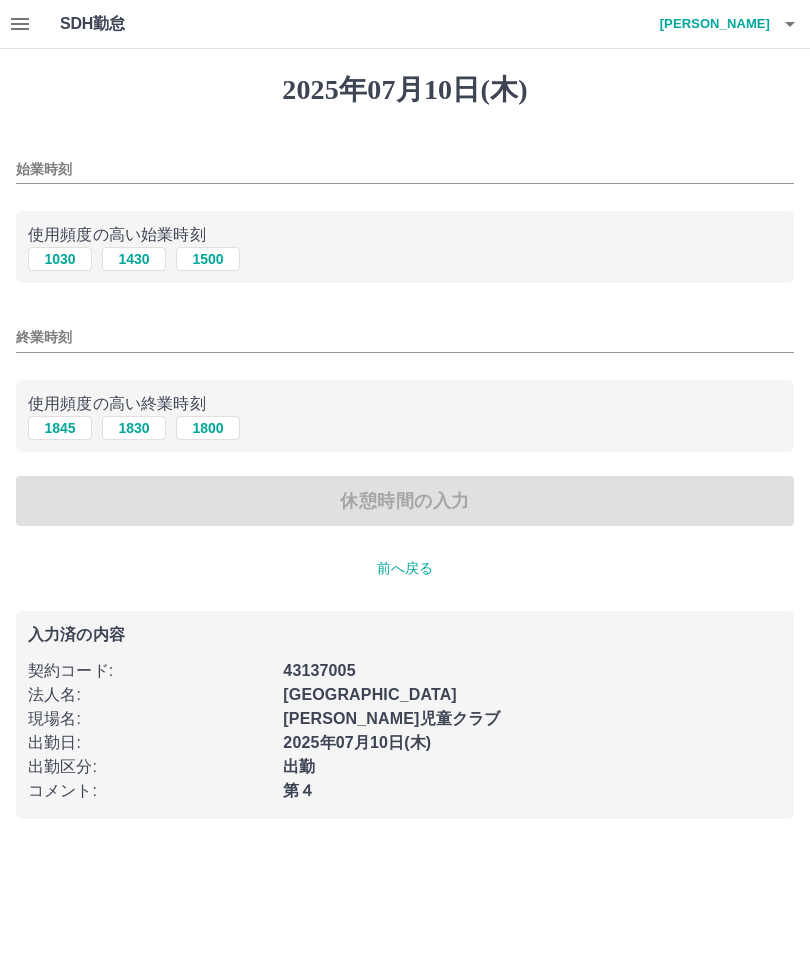 click on "始業時刻" at bounding box center (405, 169) 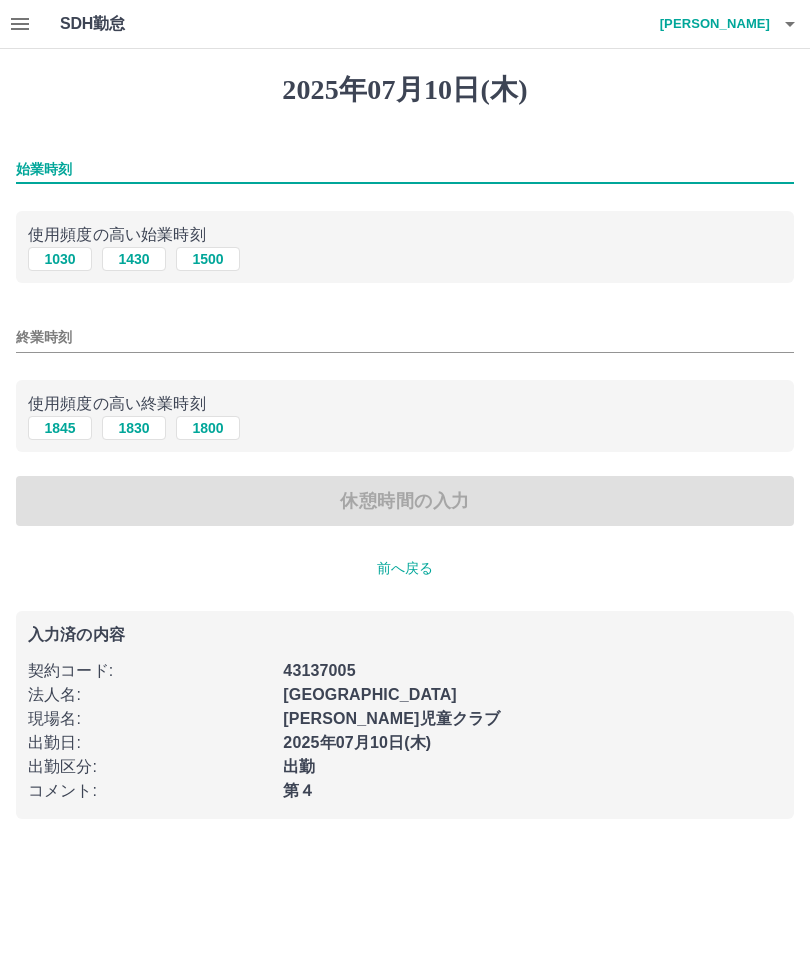 click on "1430" at bounding box center [134, 259] 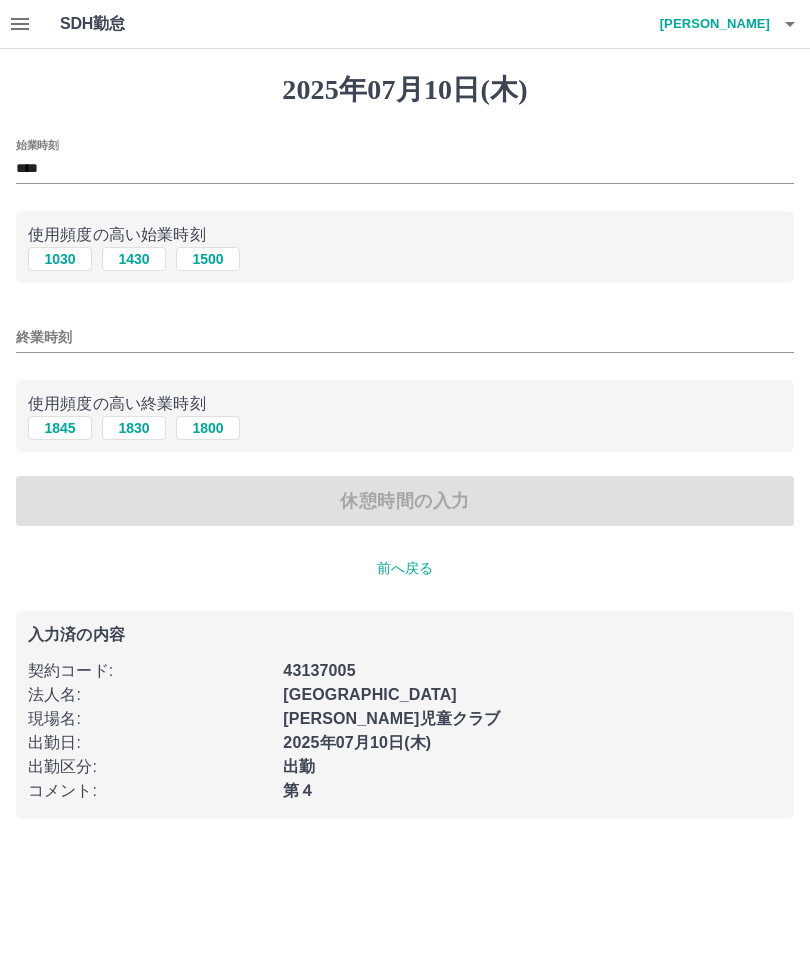 click on "終業時刻" at bounding box center [405, 337] 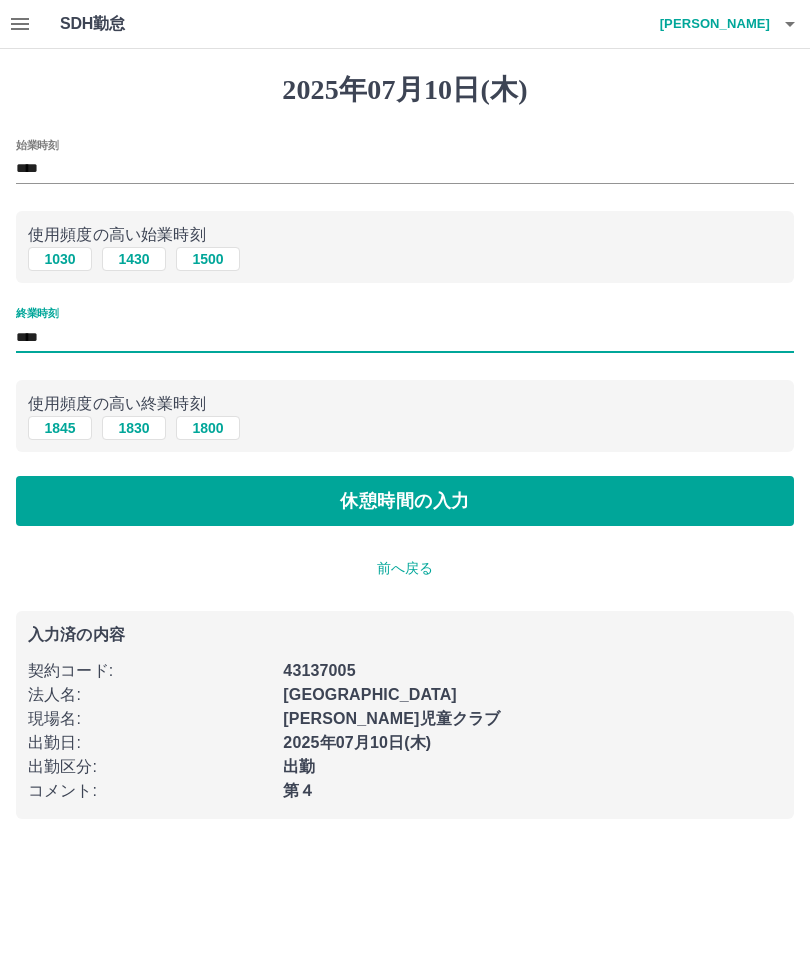 type on "****" 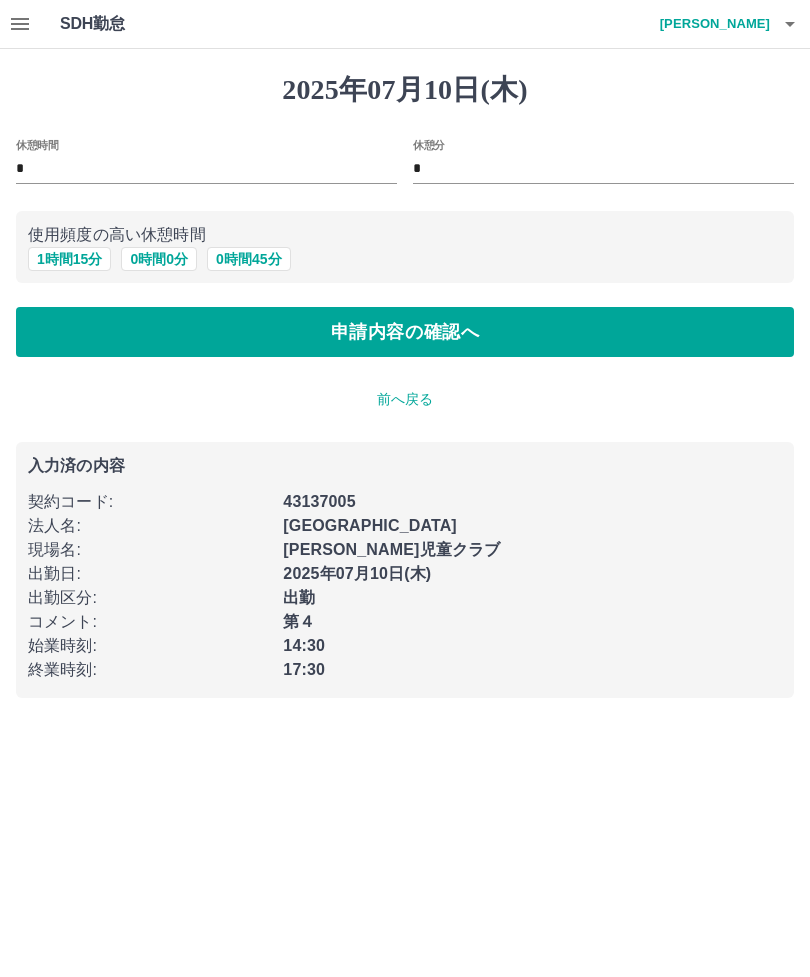 click on "申請内容の確認へ" at bounding box center (405, 332) 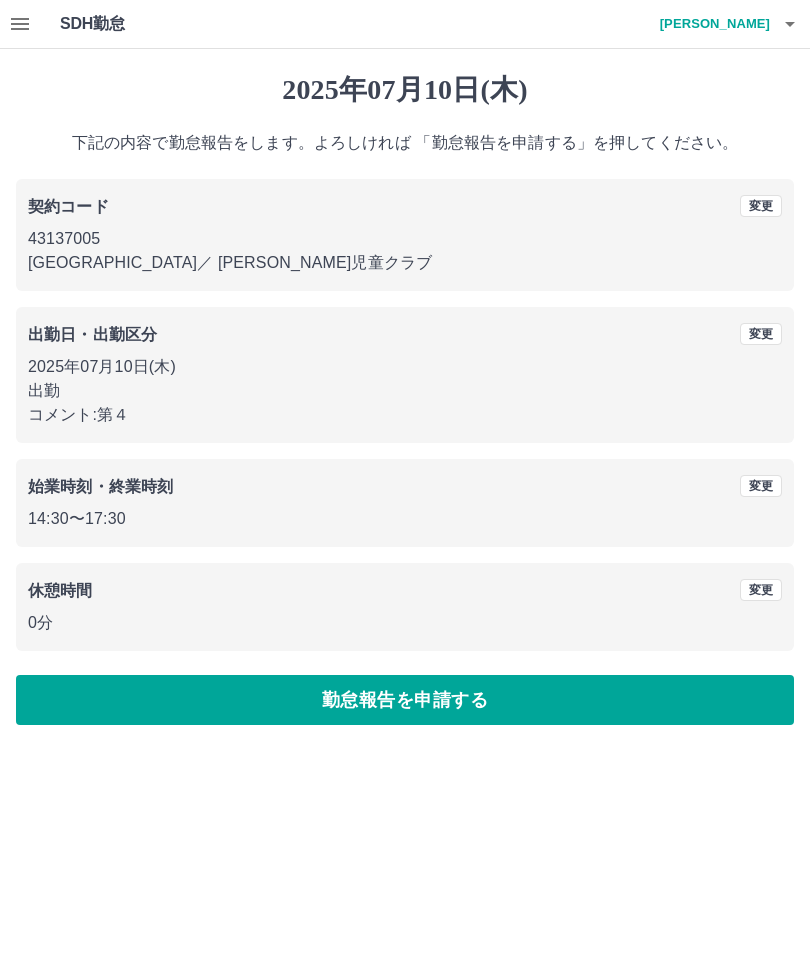 click on "勤怠報告を申請する" at bounding box center (405, 700) 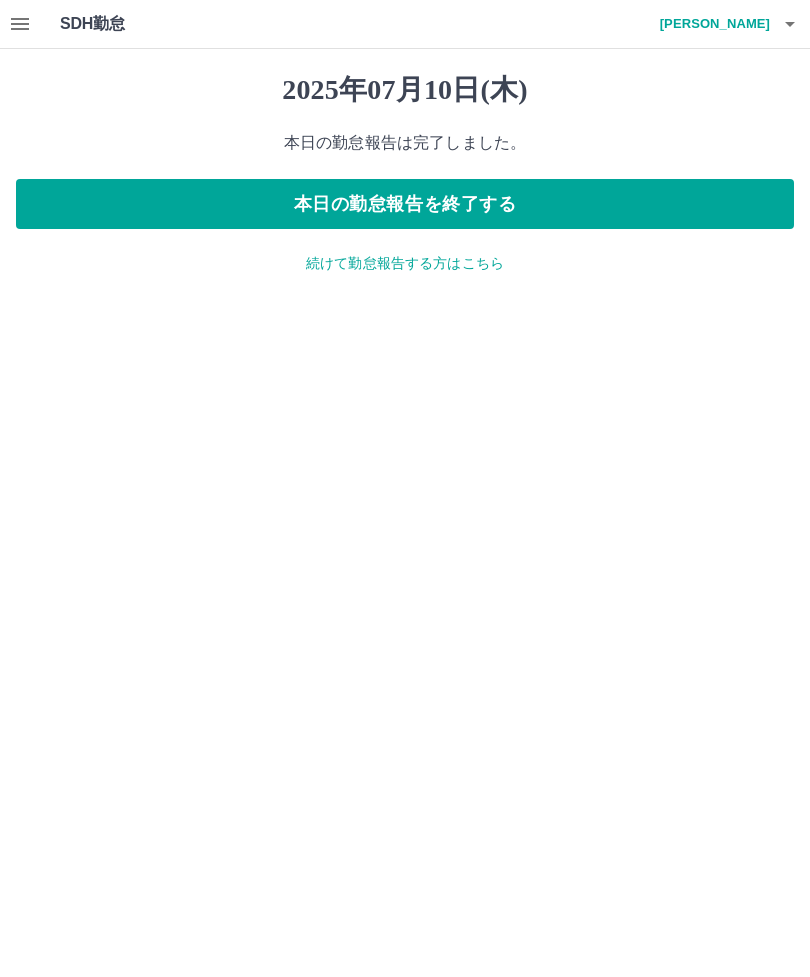 click on "本日の勤怠報告を終了する" at bounding box center (405, 204) 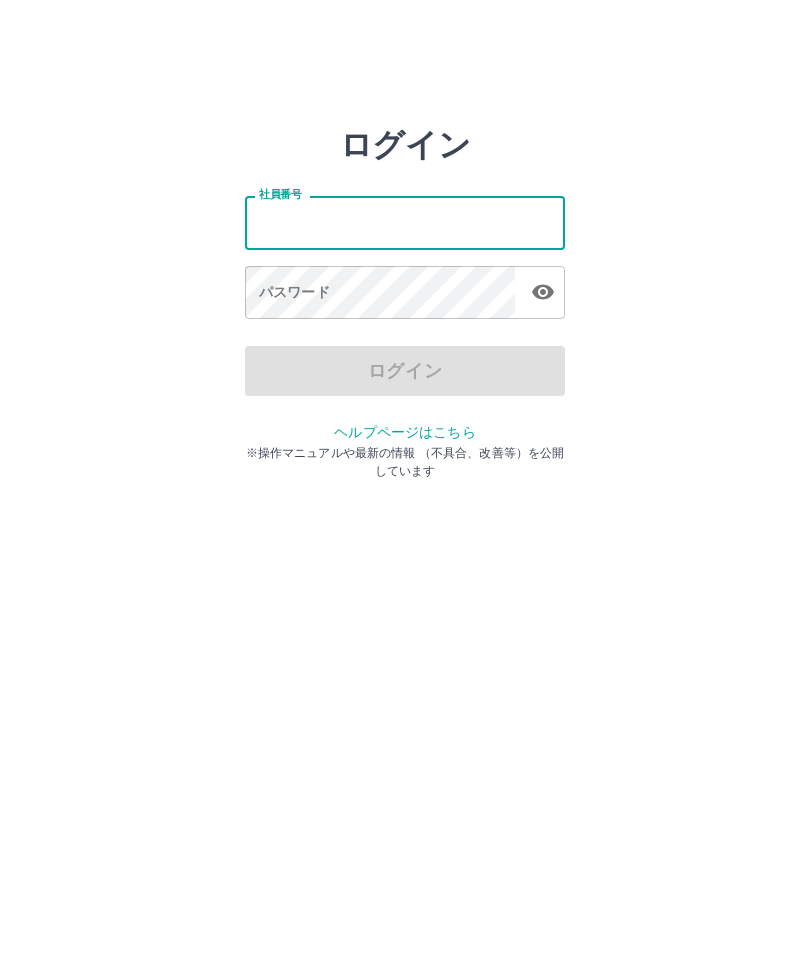 scroll, scrollTop: 0, scrollLeft: 0, axis: both 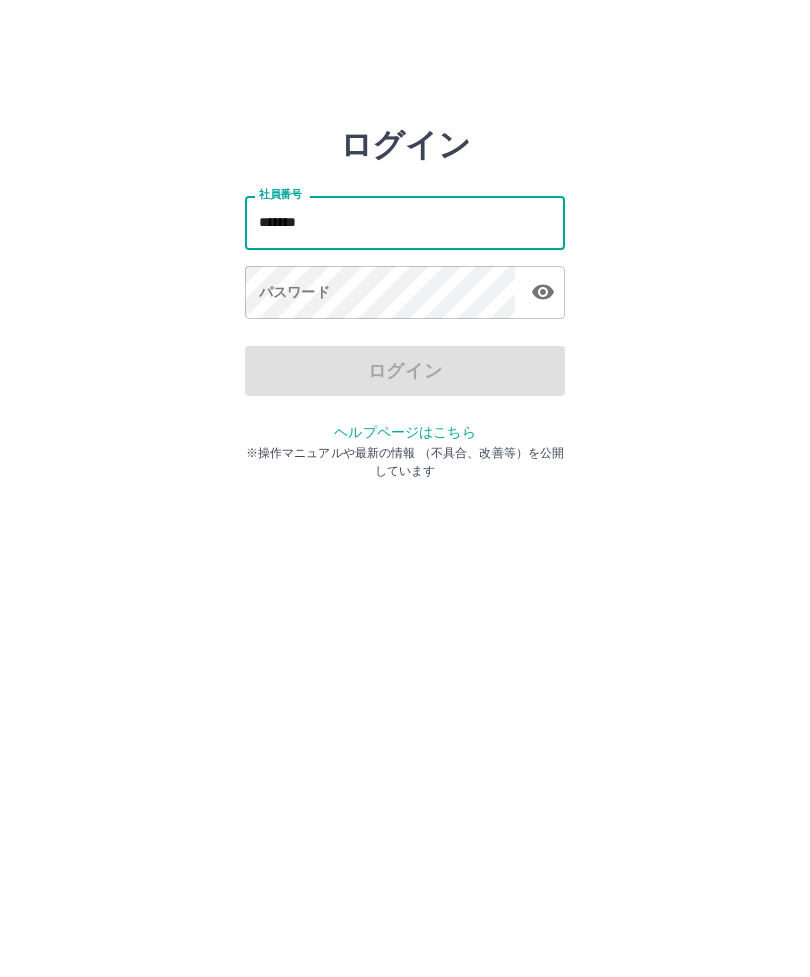 type on "*******" 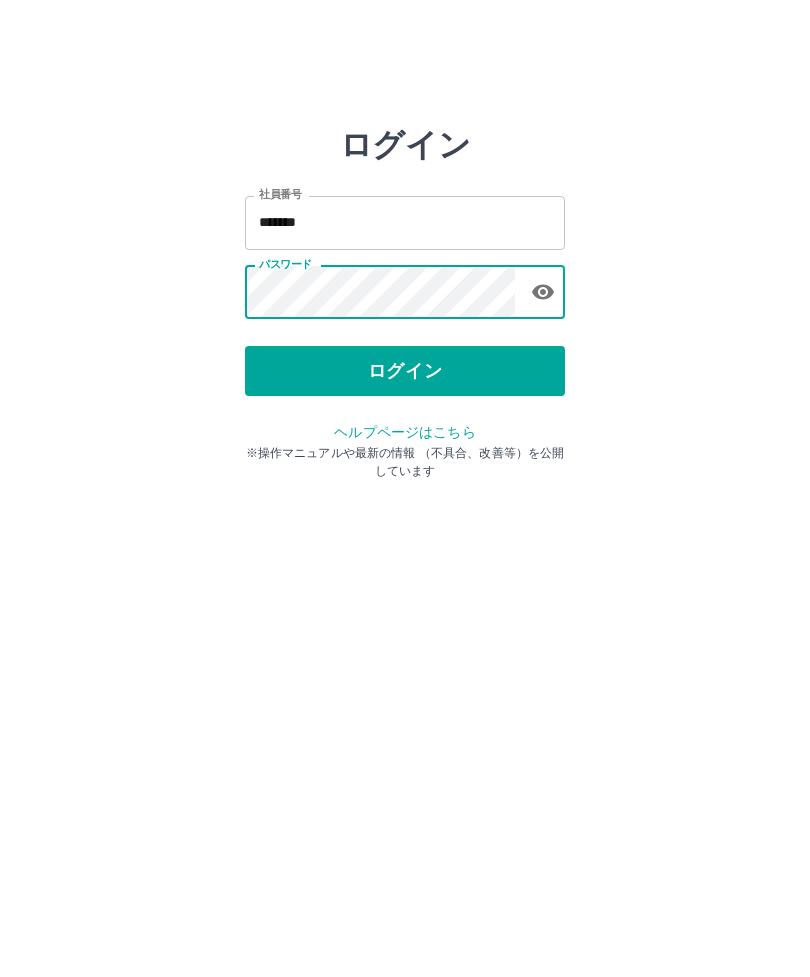 click 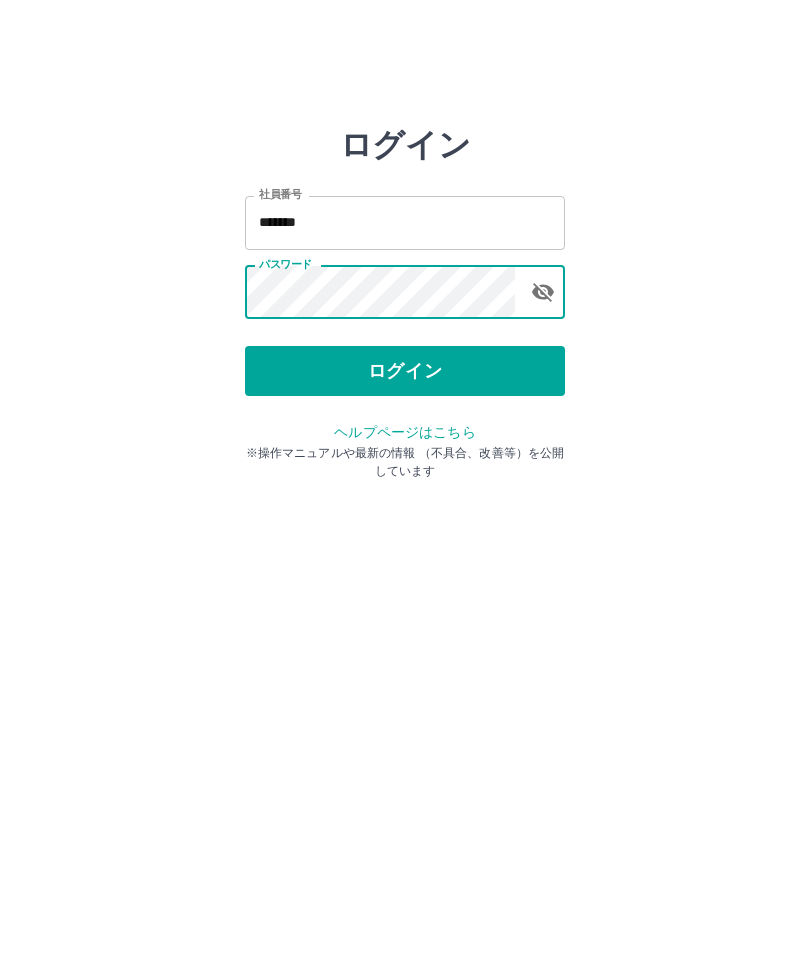 click on "ログイン" at bounding box center (405, 371) 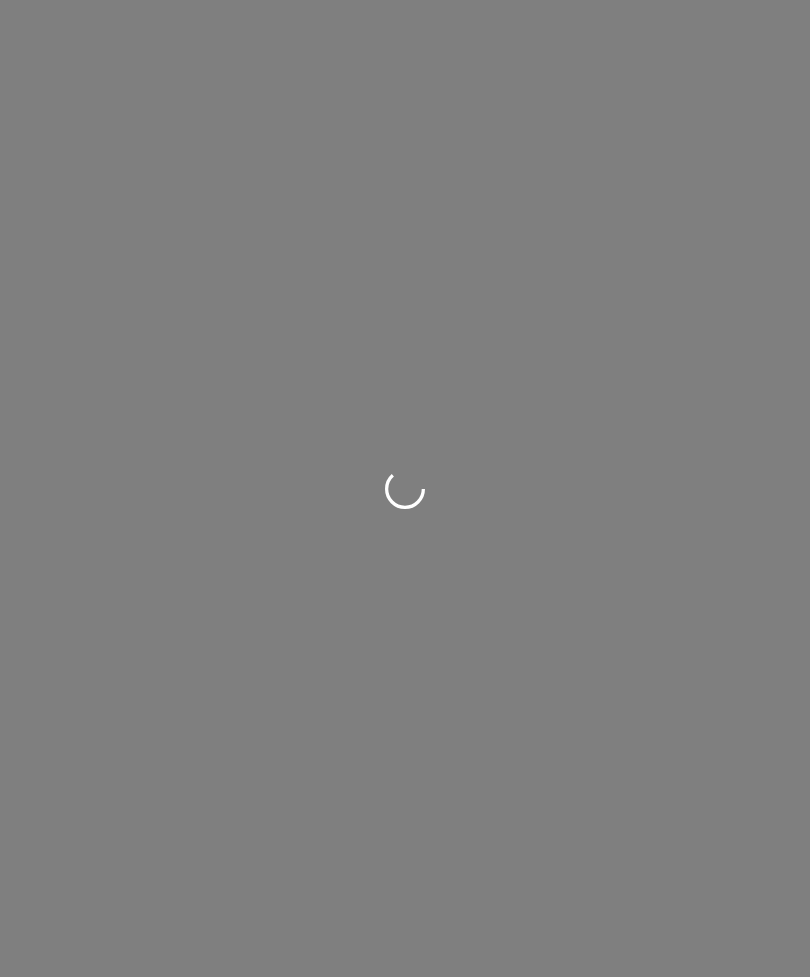 scroll, scrollTop: 0, scrollLeft: 0, axis: both 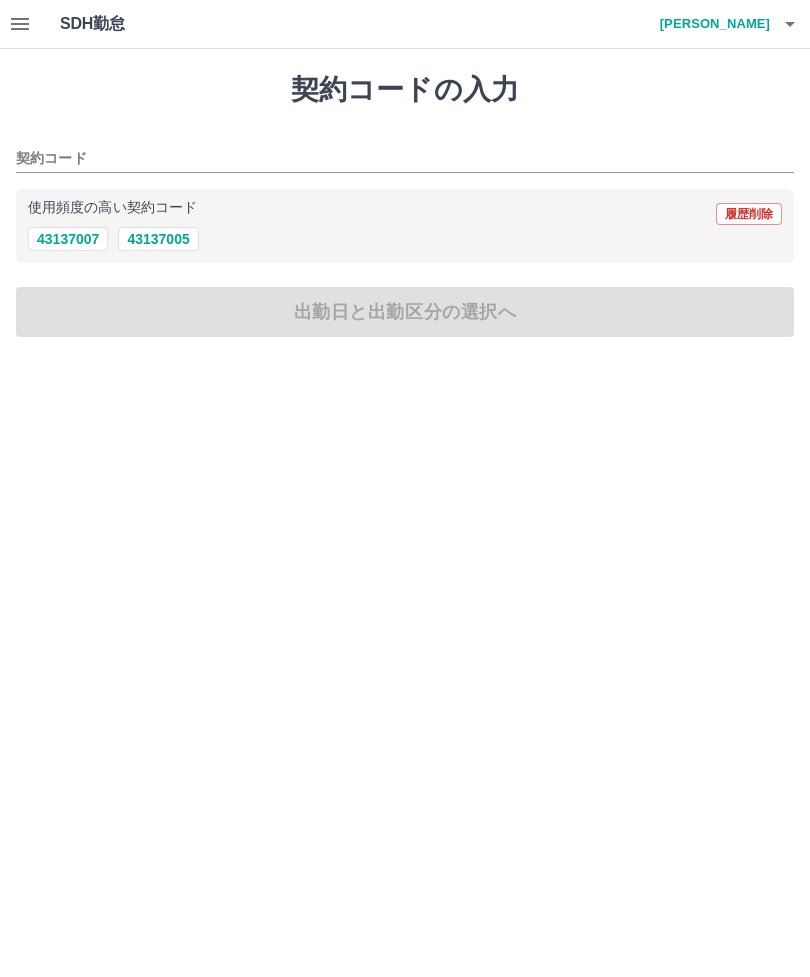 click on "43137005" at bounding box center [158, 239] 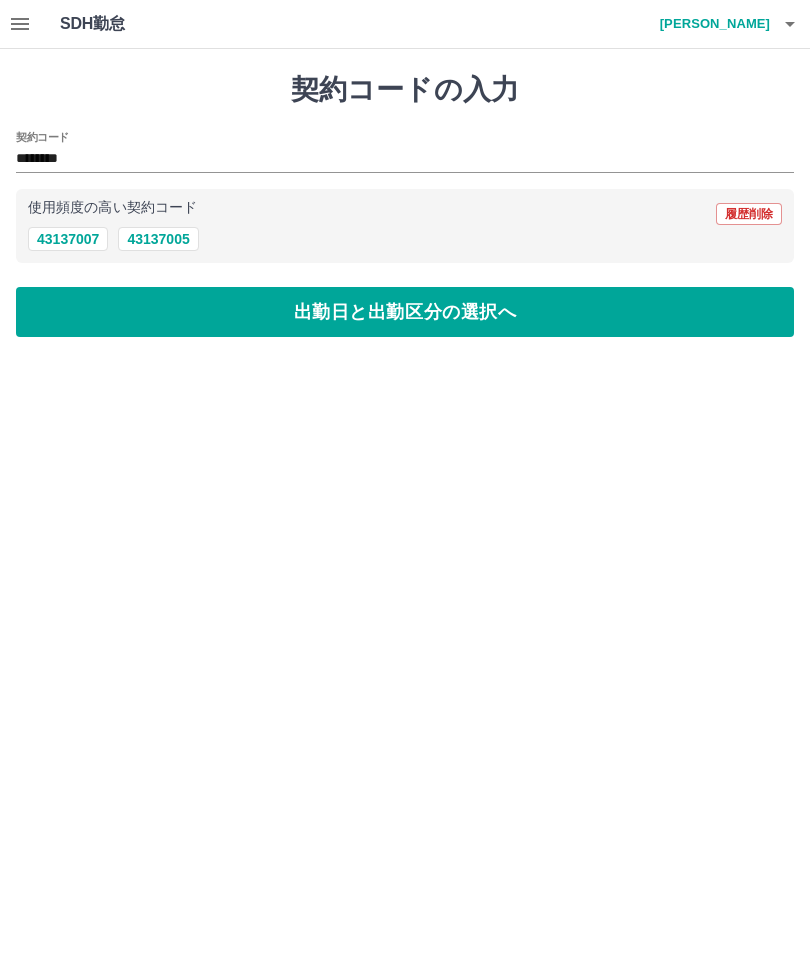click on "出勤日と出勤区分の選択へ" at bounding box center [405, 312] 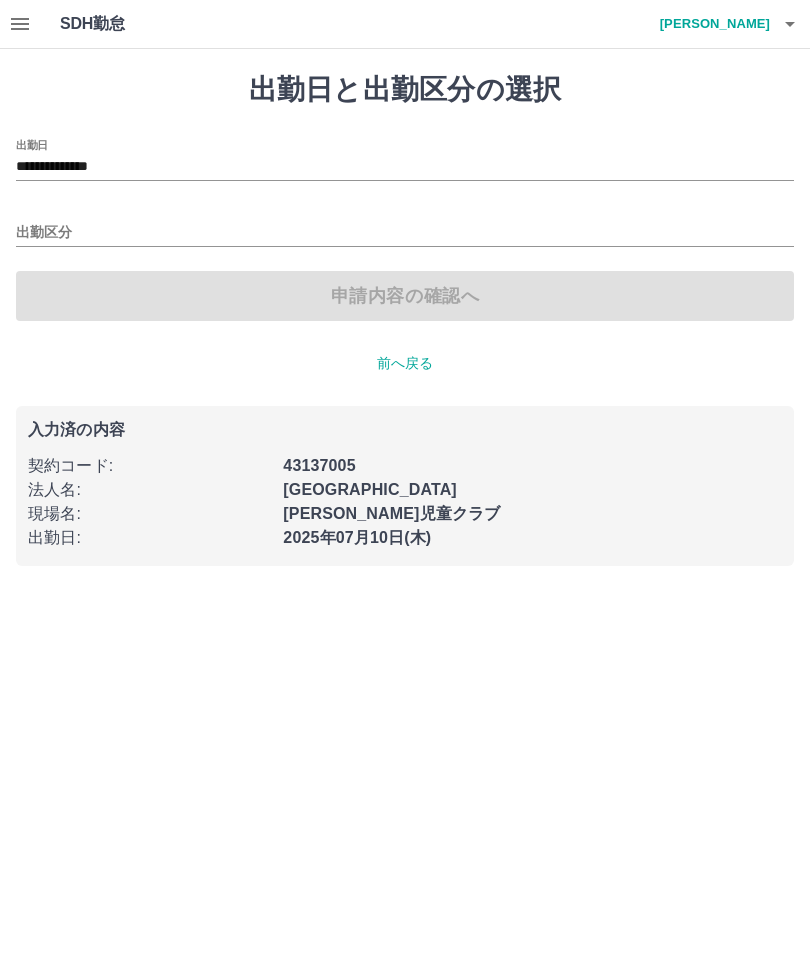 click on "出勤区分" at bounding box center [405, 233] 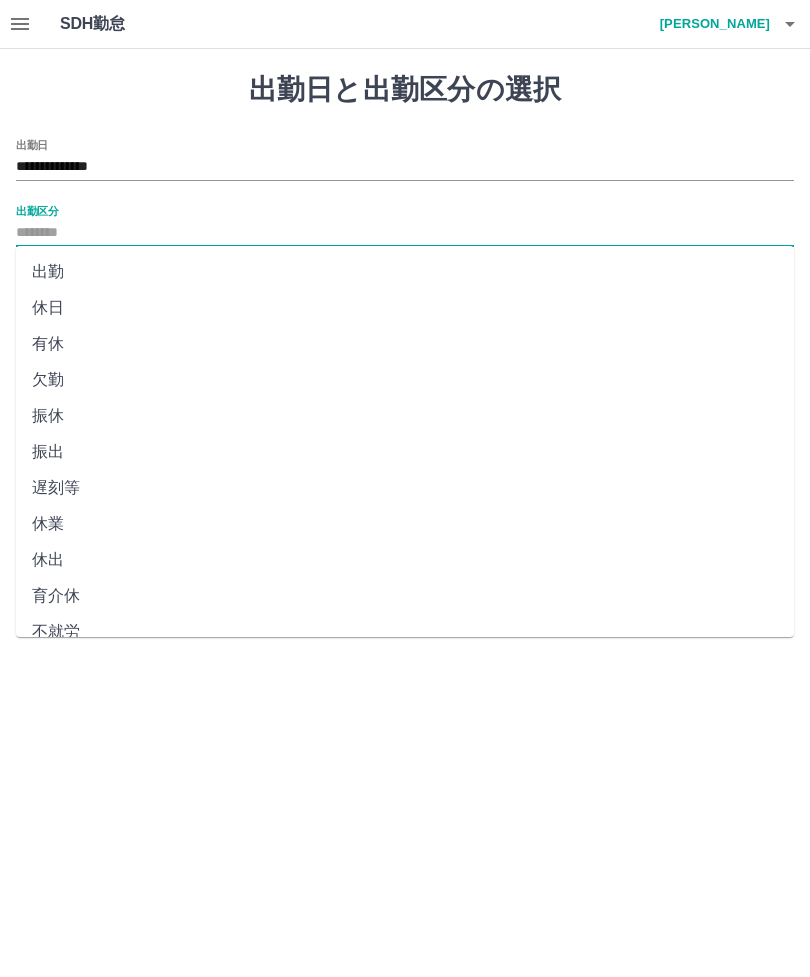 click on "出勤" at bounding box center [405, 272] 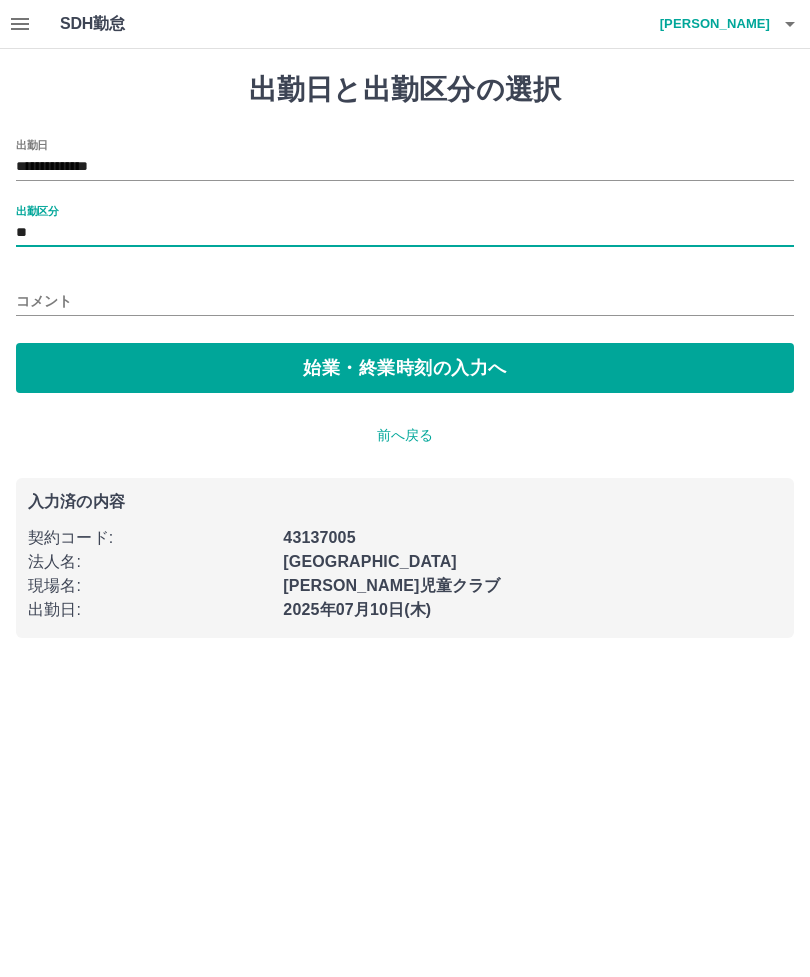 click on "始業・終業時刻の入力へ" at bounding box center (405, 368) 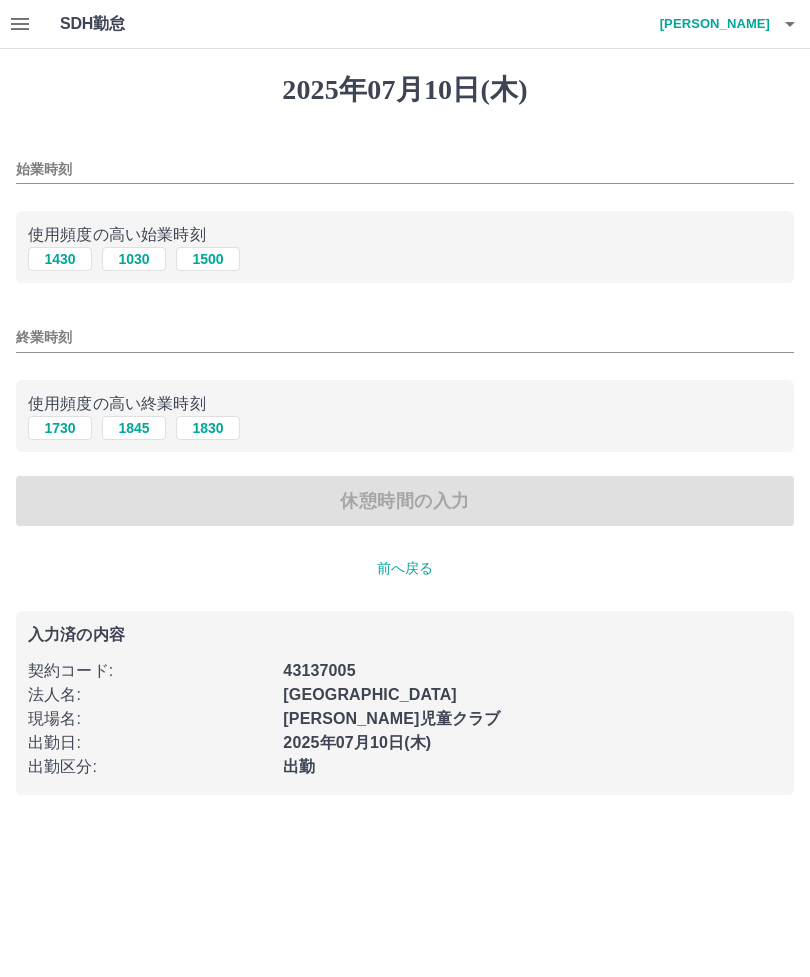 click on "始業時刻" at bounding box center [405, 169] 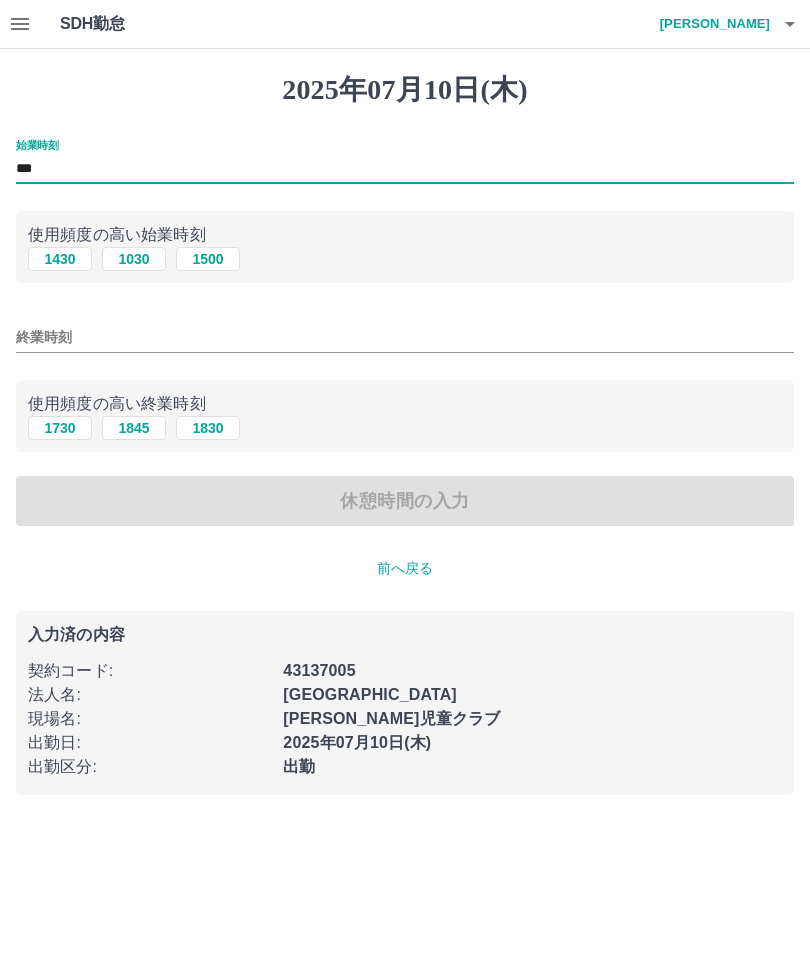 click on "***" at bounding box center (405, 169) 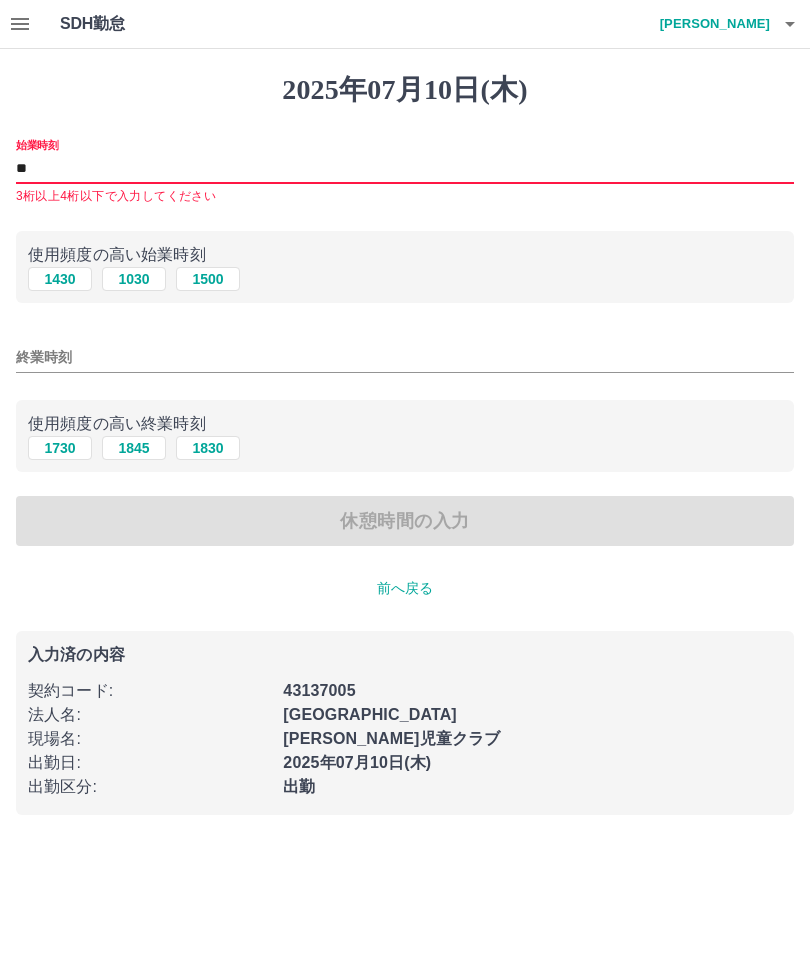 type on "*" 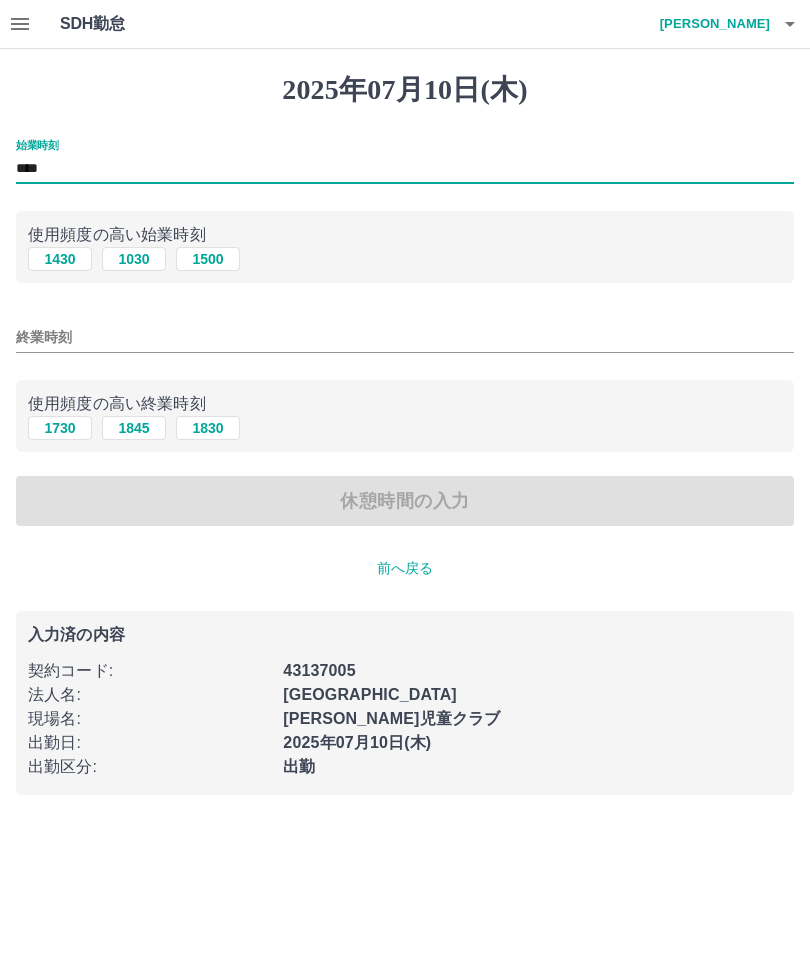 type on "****" 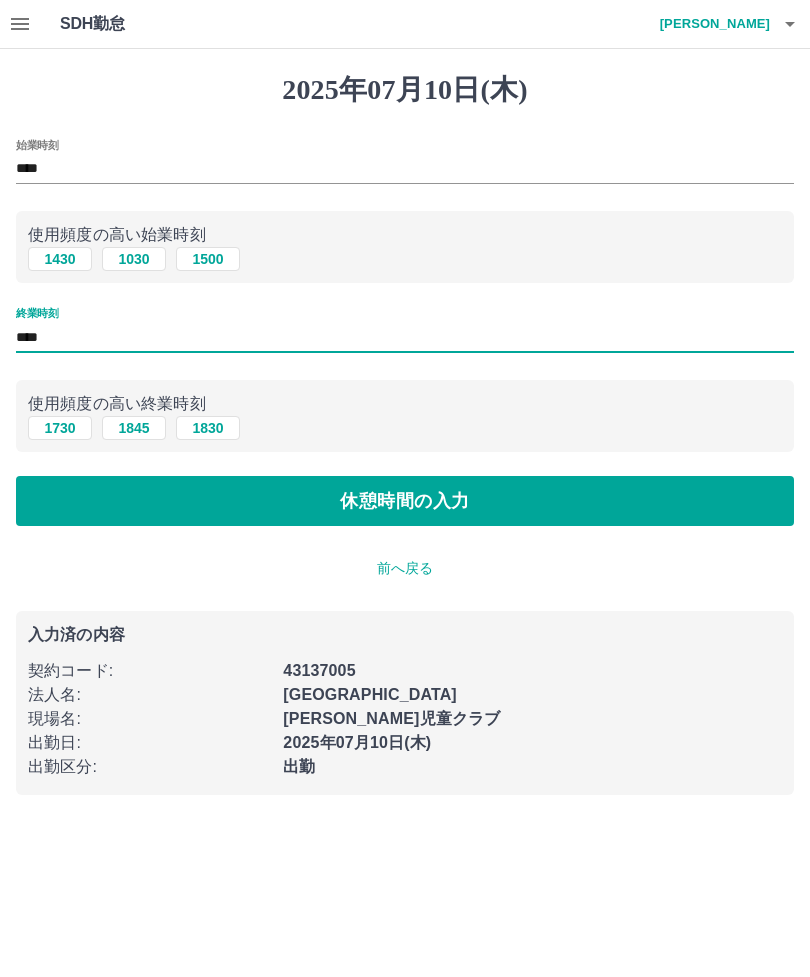 type on "****" 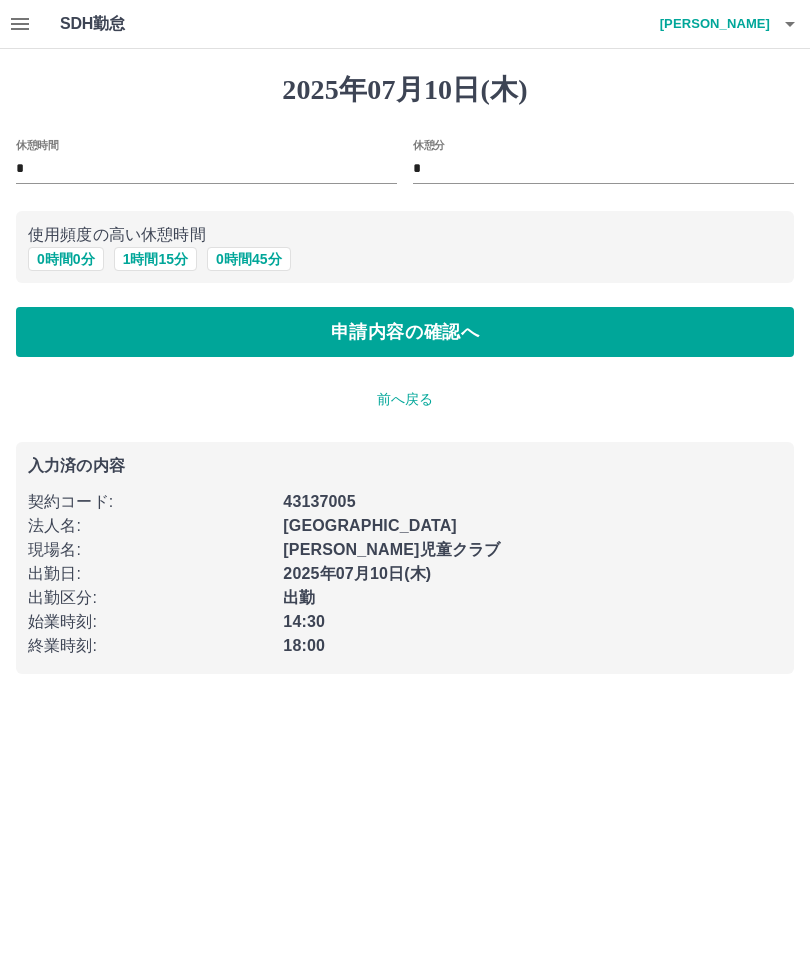 click on "休憩時間 *" at bounding box center (206, 163) 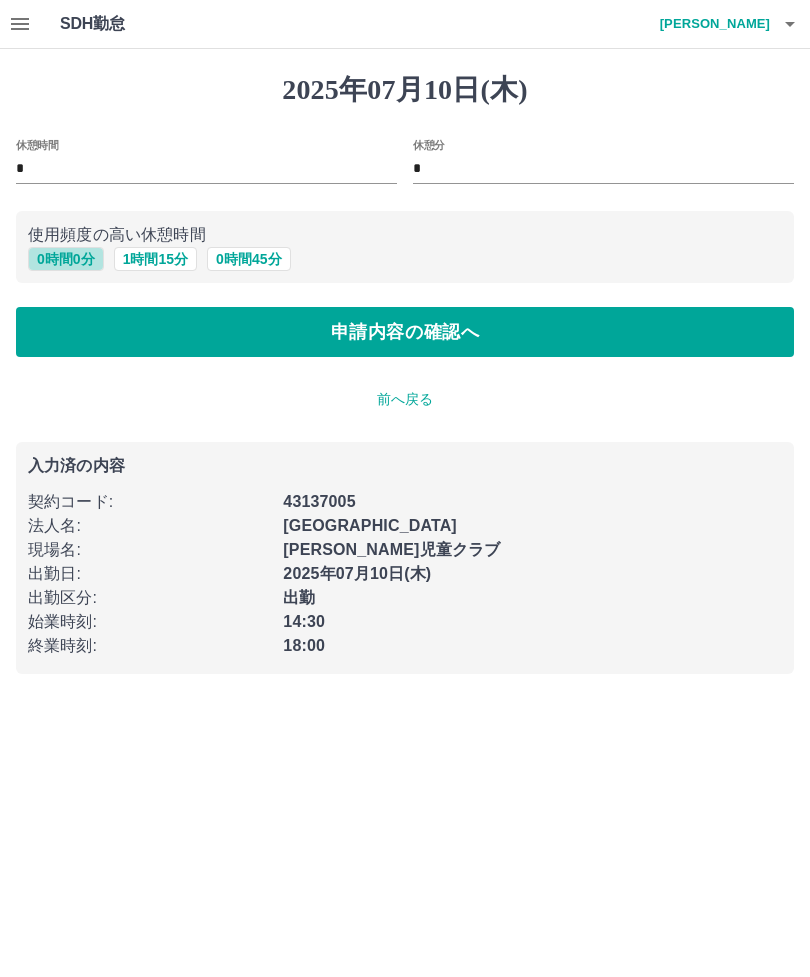 click on "0 時間 0 分" at bounding box center (66, 259) 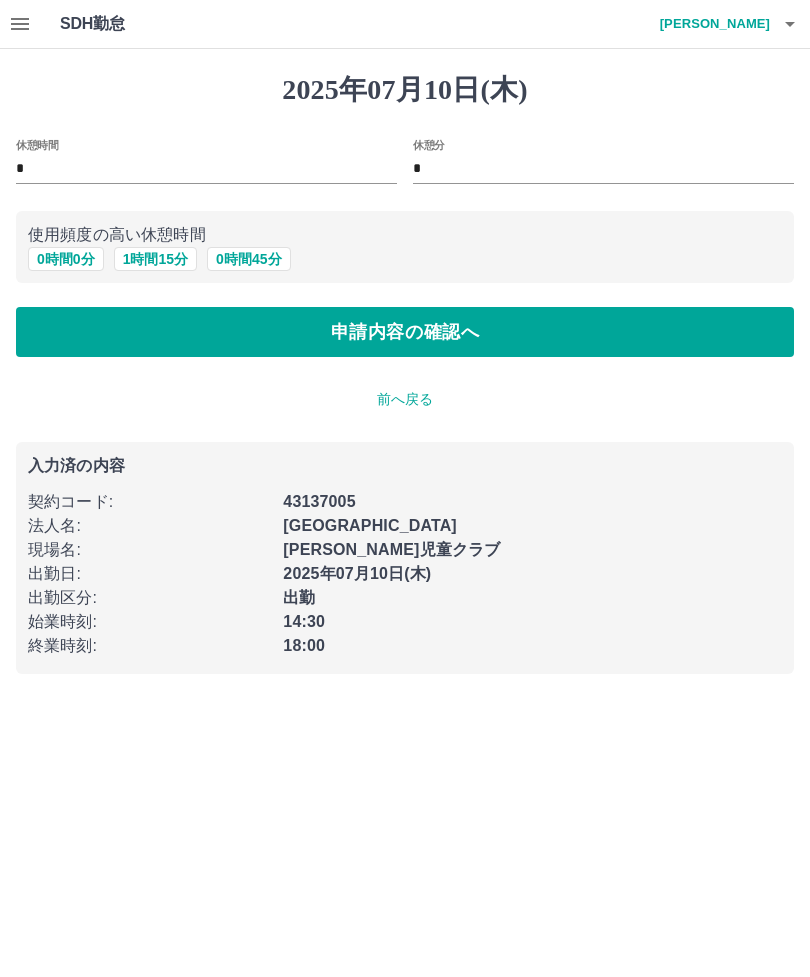 click on "申請内容の確認へ" at bounding box center (405, 332) 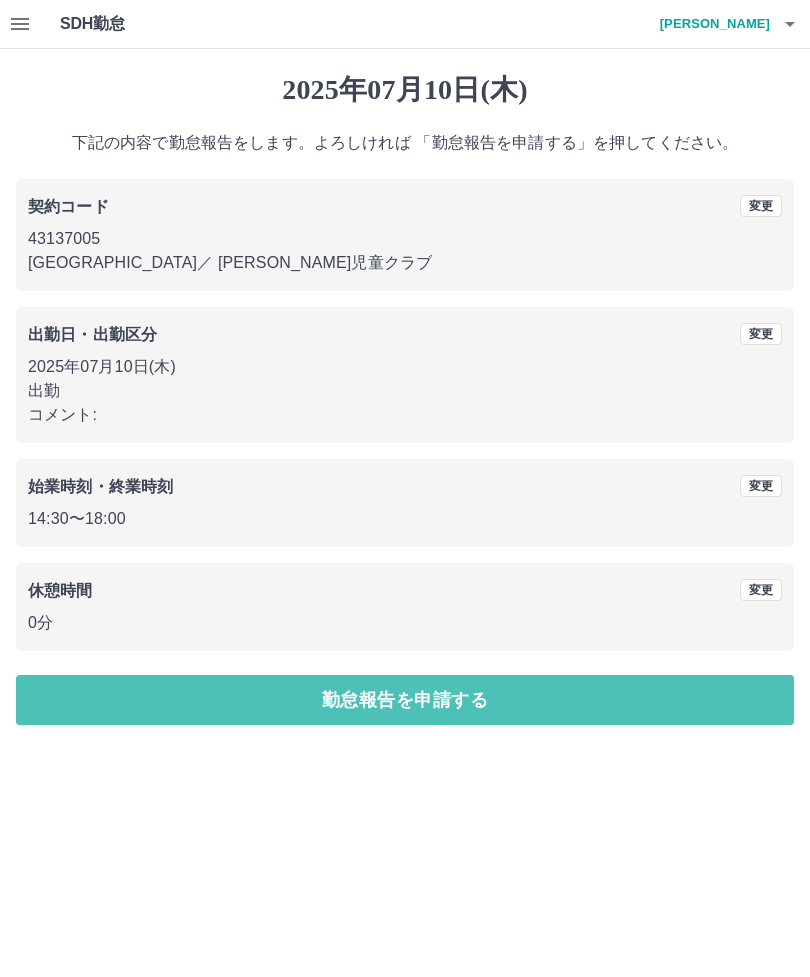 click on "勤怠報告を申請する" at bounding box center [405, 700] 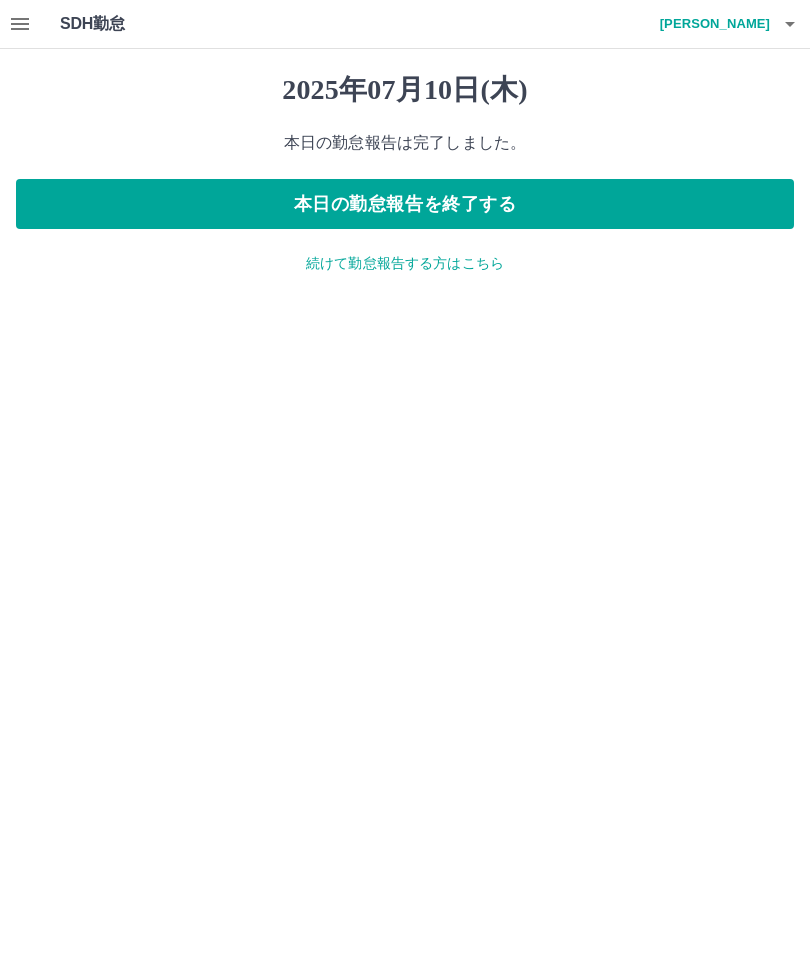 click on "本日の勤怠報告を終了する" at bounding box center [405, 204] 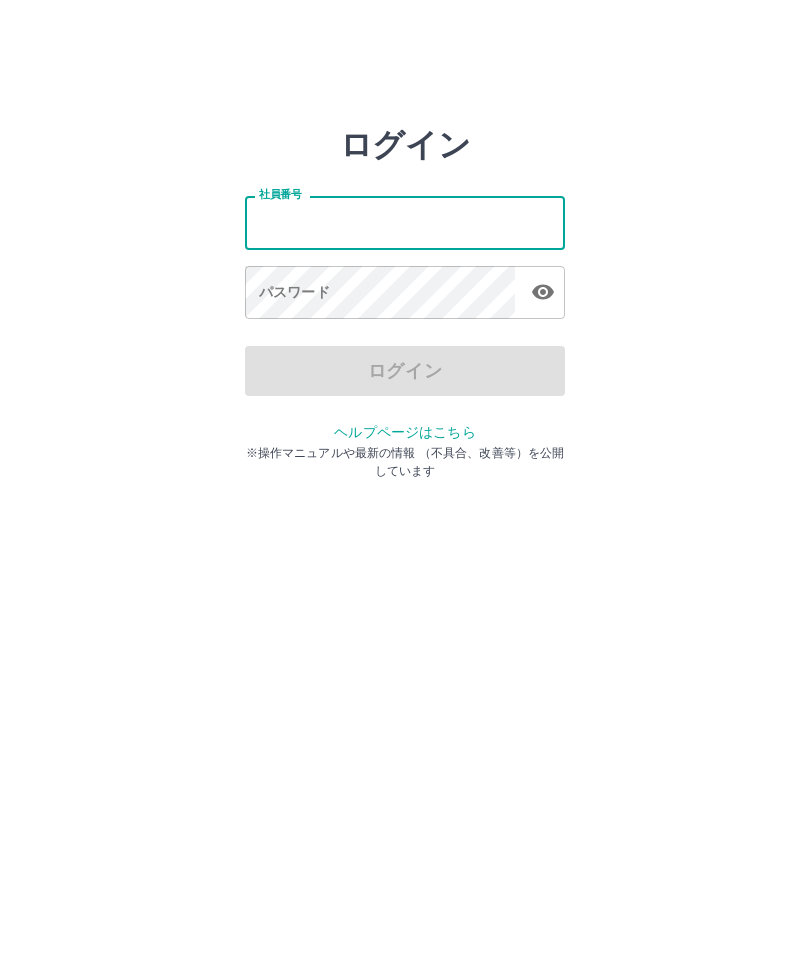 scroll, scrollTop: 0, scrollLeft: 0, axis: both 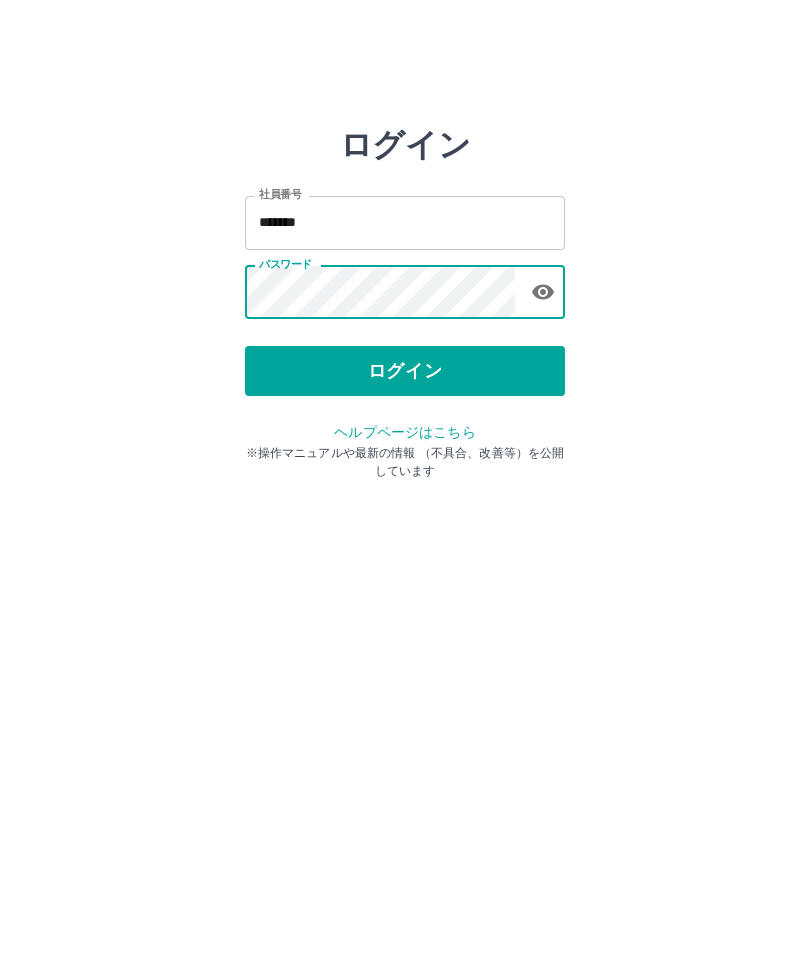 click on "*******" at bounding box center (405, 222) 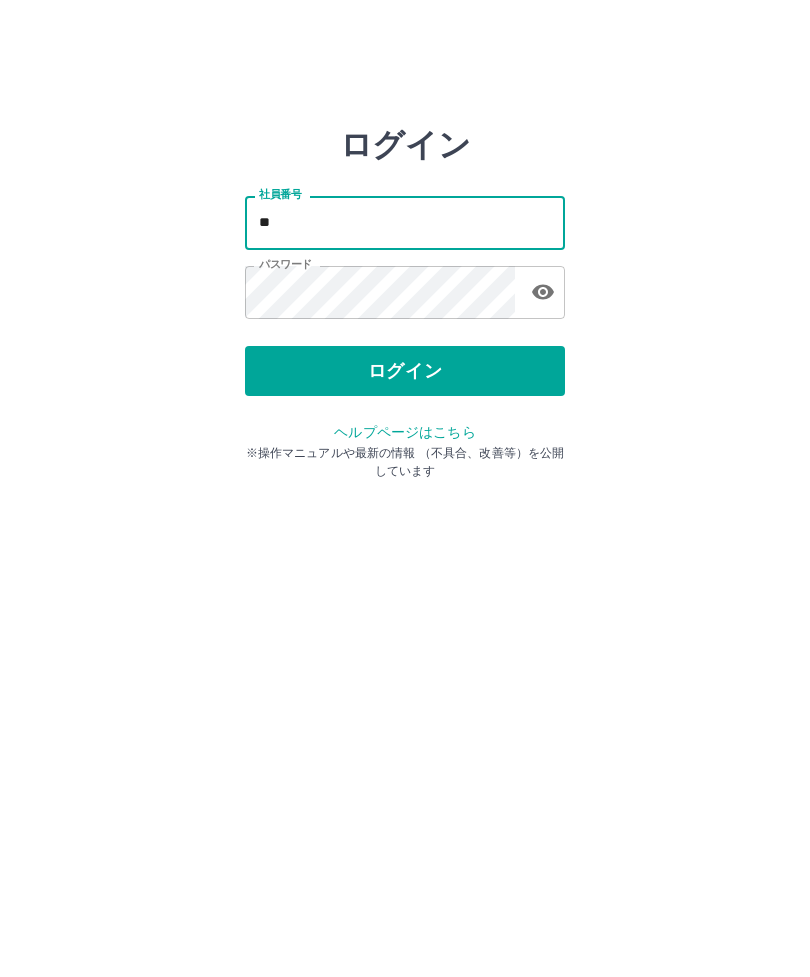 type on "*" 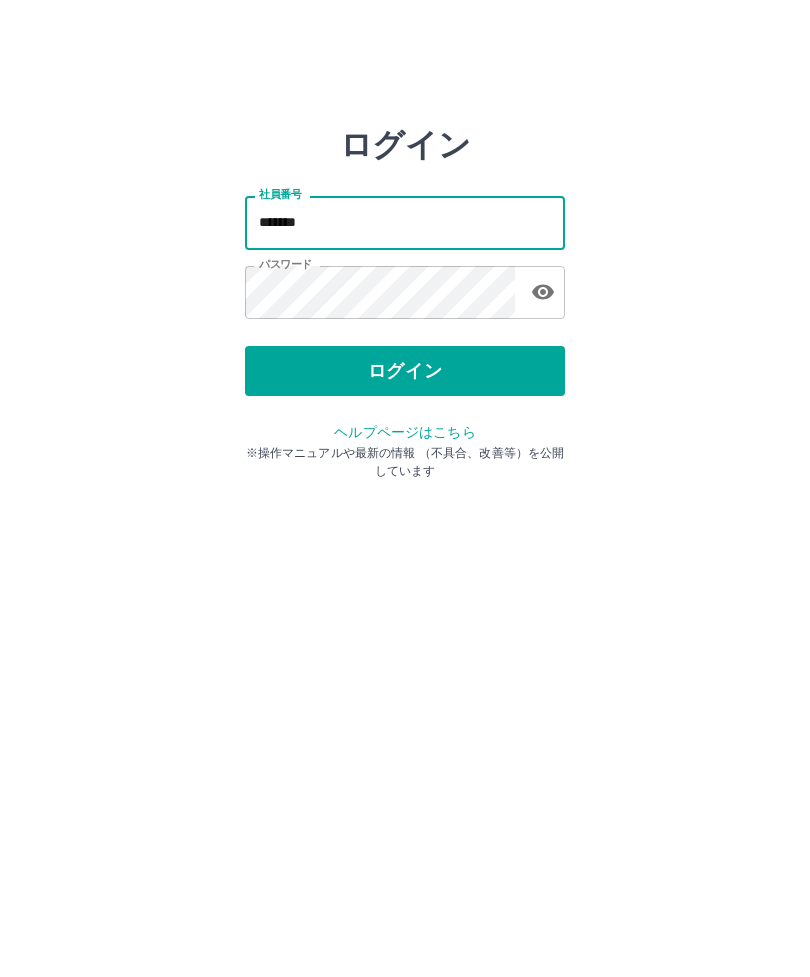 type on "*******" 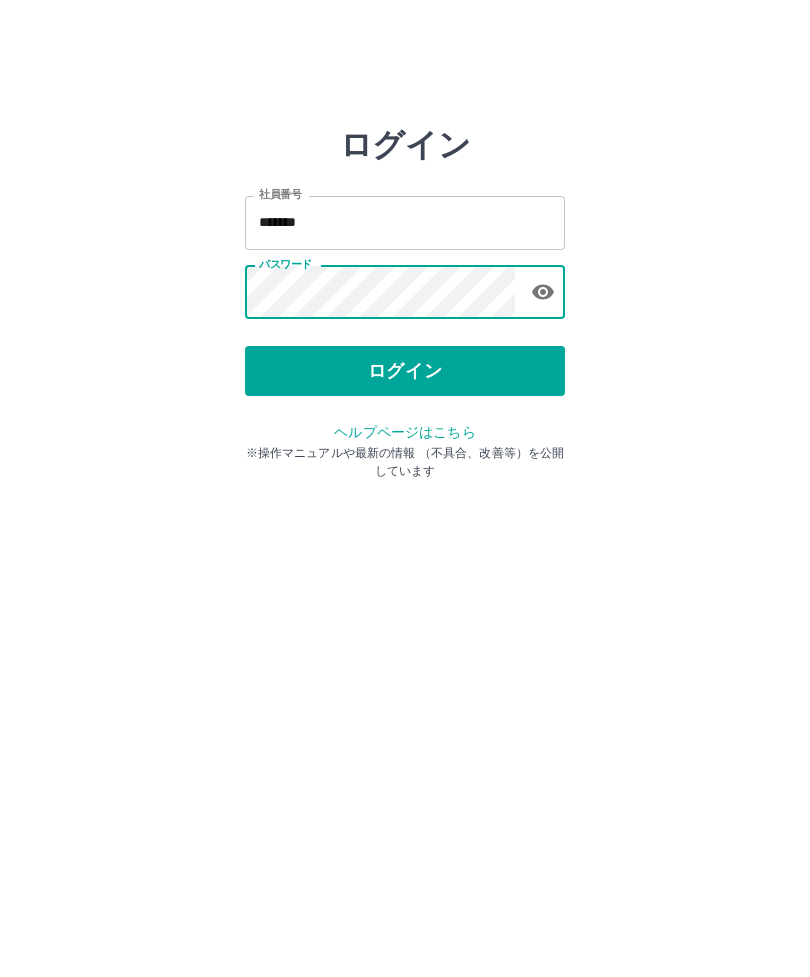 click 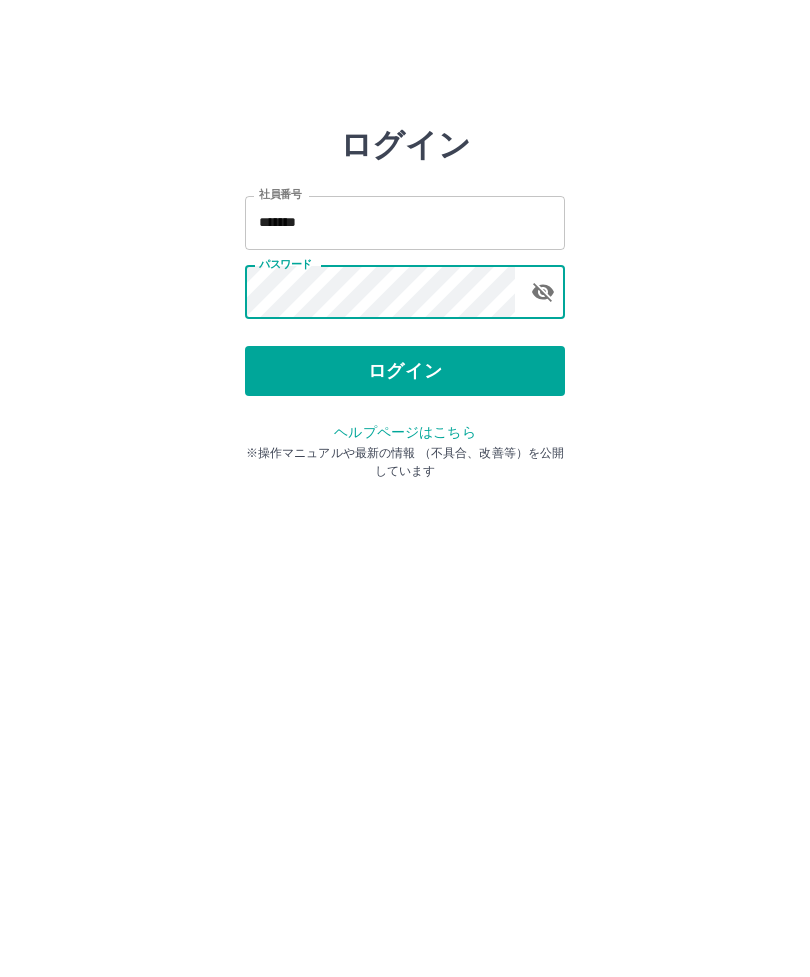 click on "ログイン" at bounding box center (405, 371) 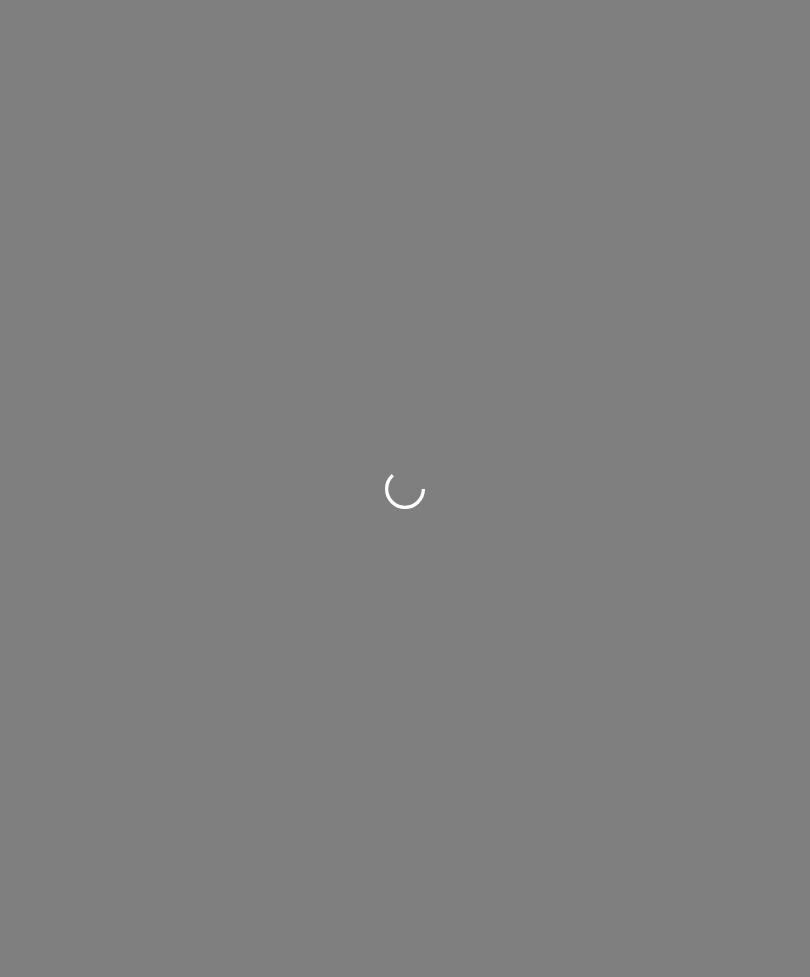 scroll, scrollTop: 0, scrollLeft: 0, axis: both 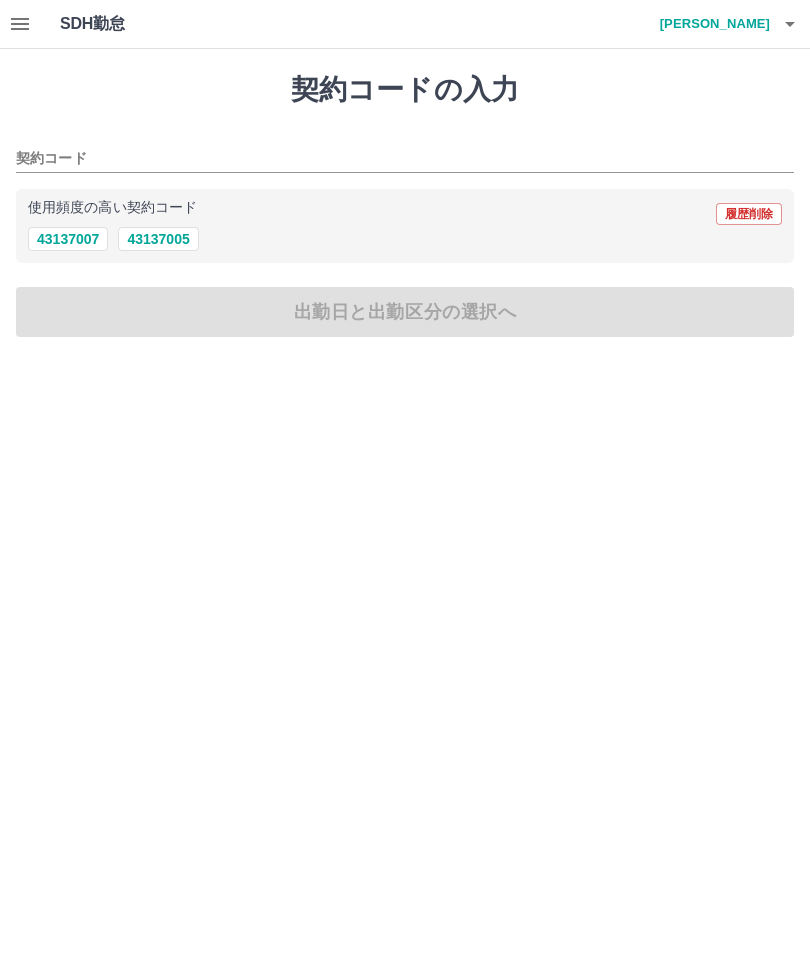 click on "契約コード" at bounding box center (390, 159) 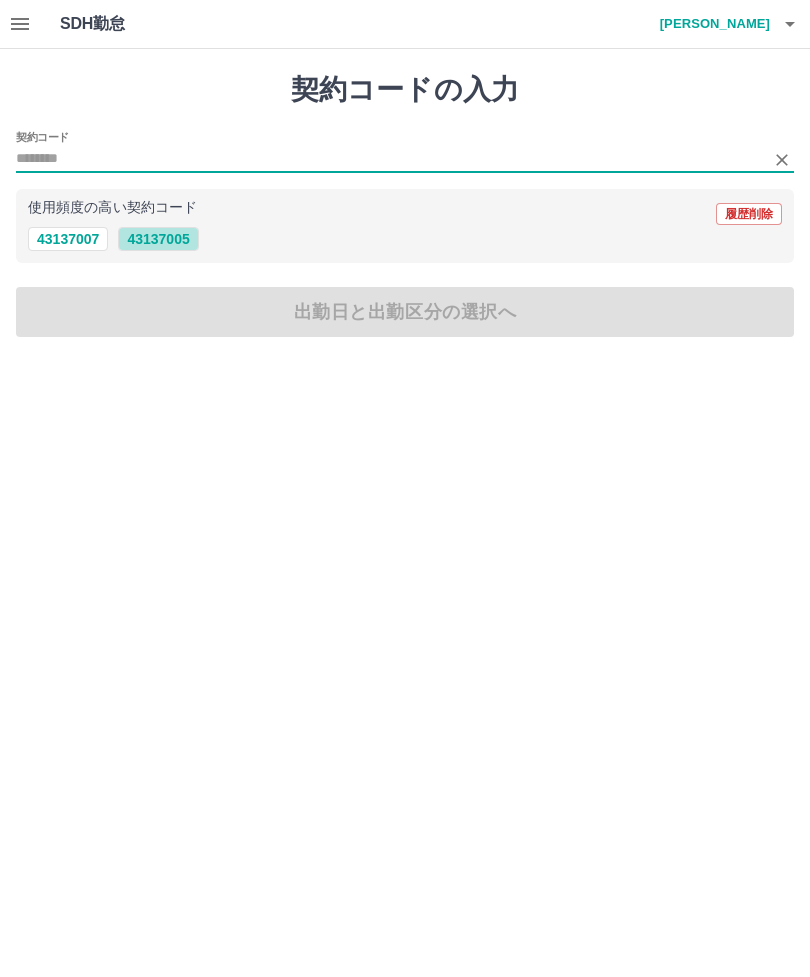 click on "43137005" at bounding box center (158, 239) 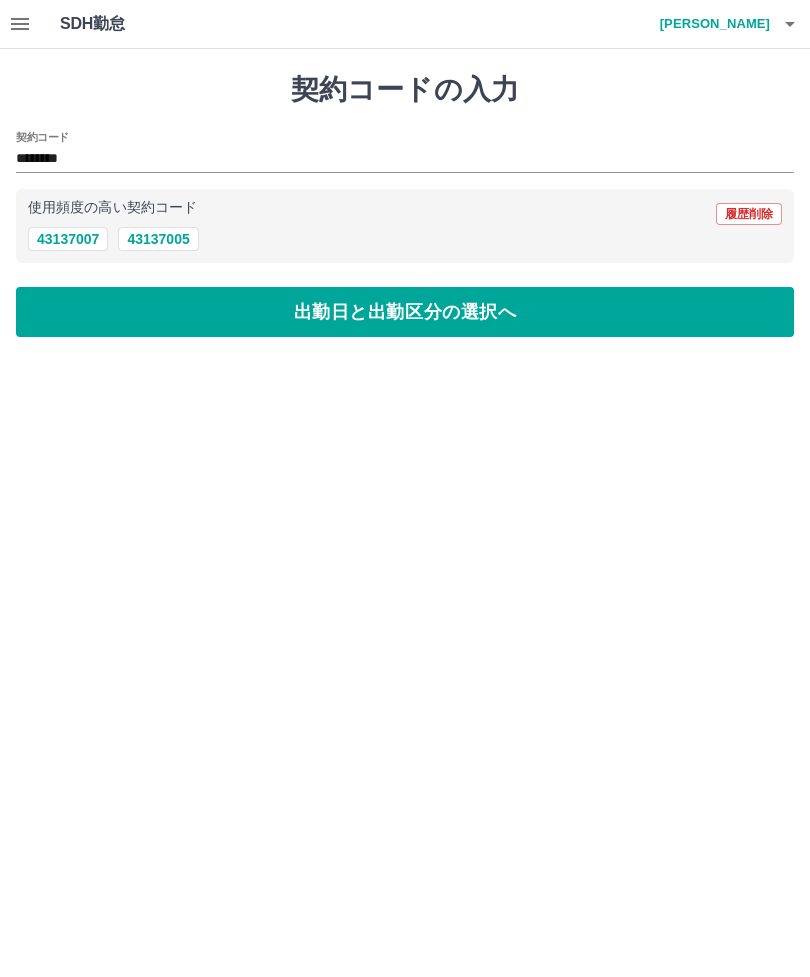 click on "出勤日と出勤区分の選択へ" at bounding box center [405, 312] 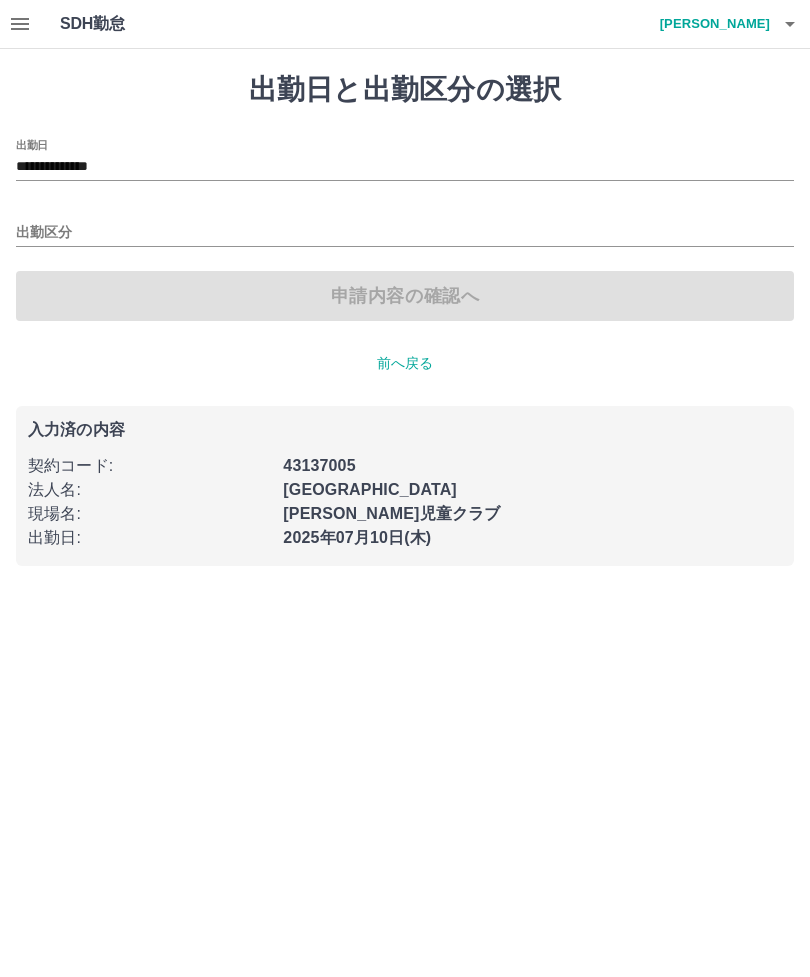 click on "出勤区分" at bounding box center [405, 233] 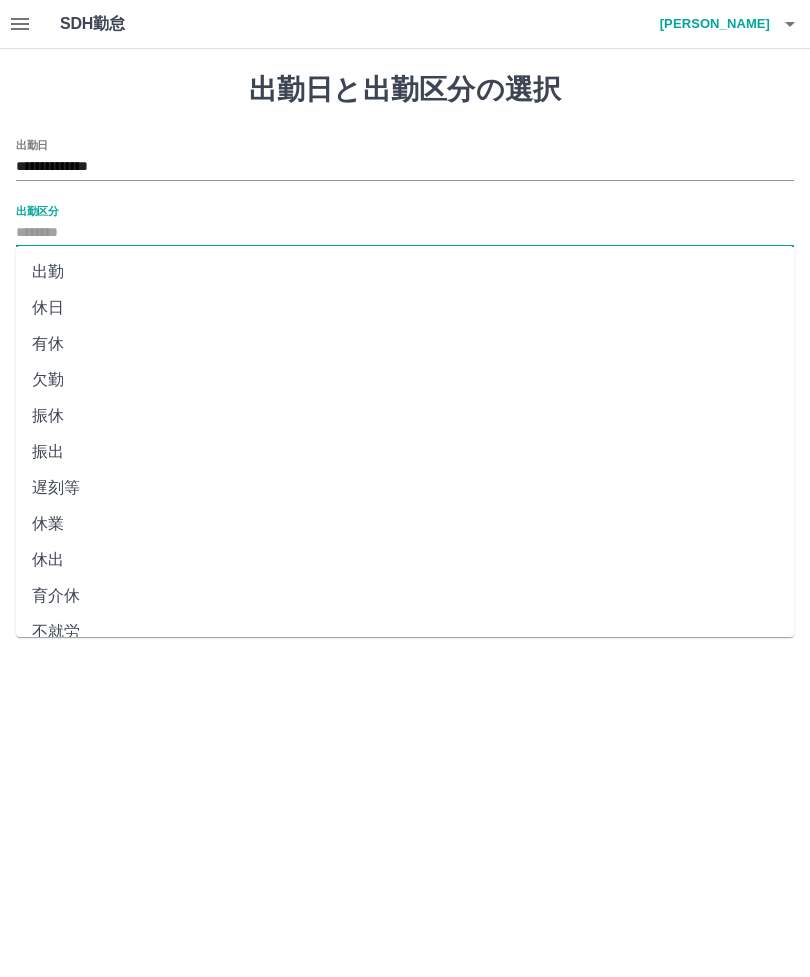 click on "出勤" at bounding box center (405, 272) 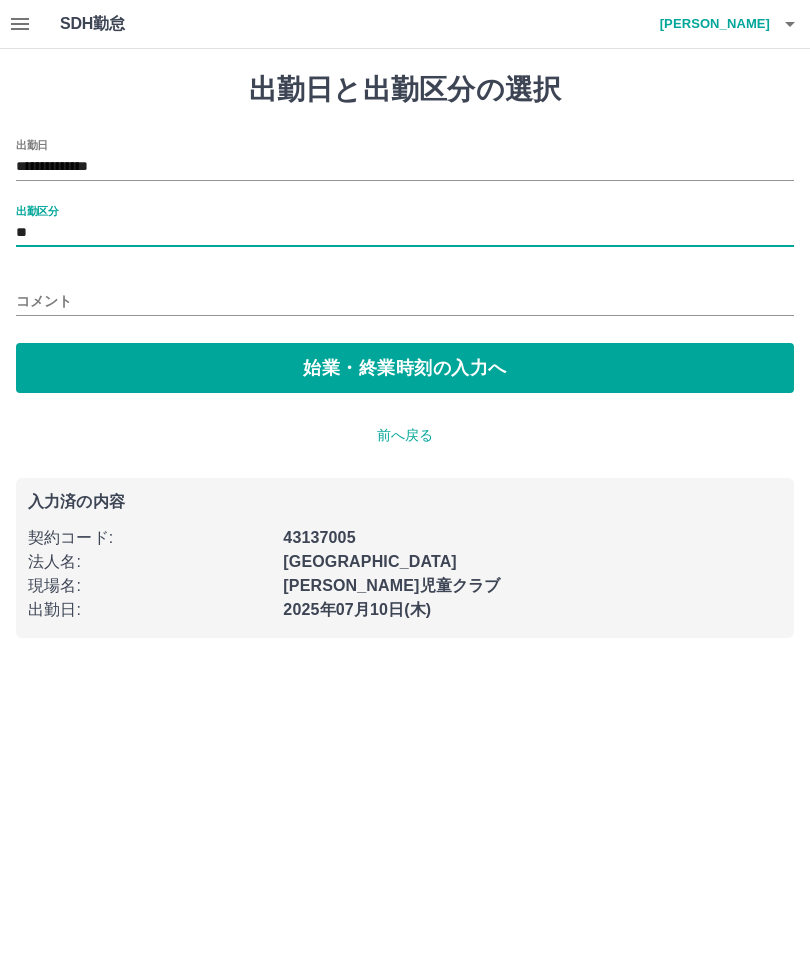 click on "始業・終業時刻の入力へ" at bounding box center [405, 368] 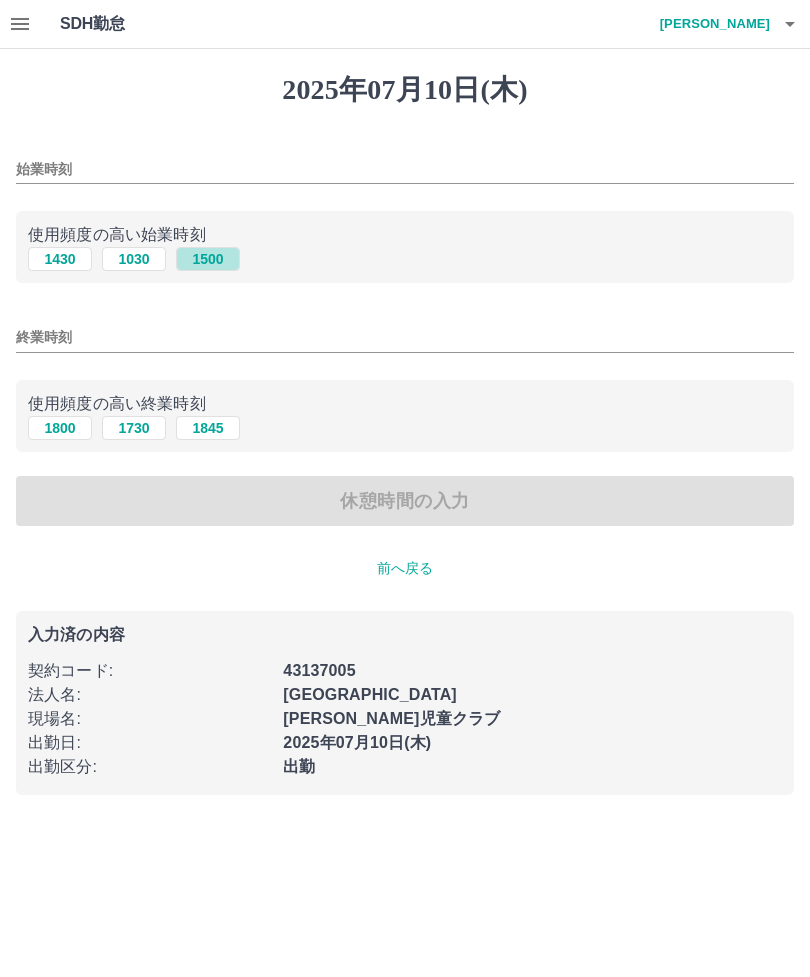 click on "1500" at bounding box center (208, 259) 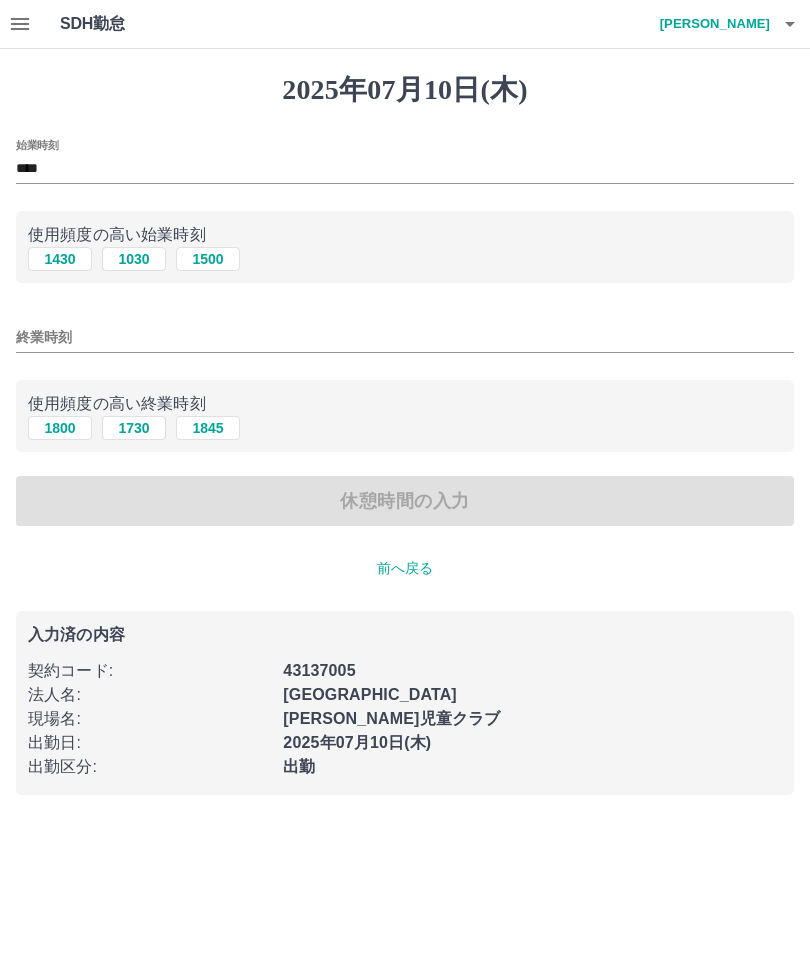 click on "1800" at bounding box center [60, 428] 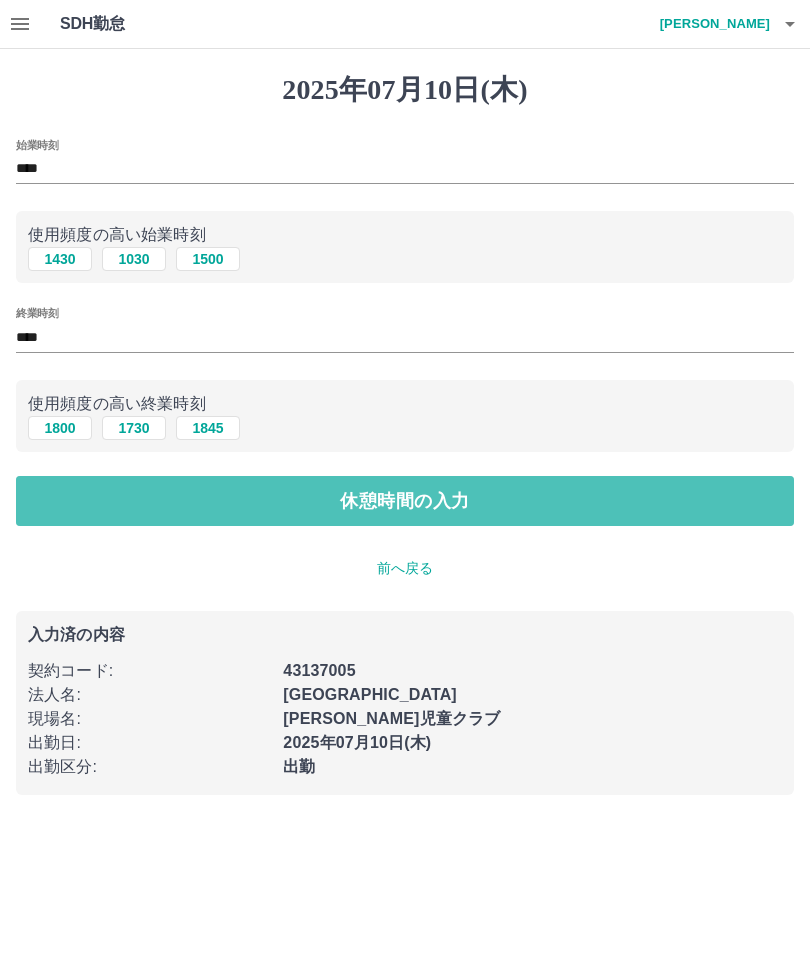 click on "休憩時間の入力" at bounding box center (405, 501) 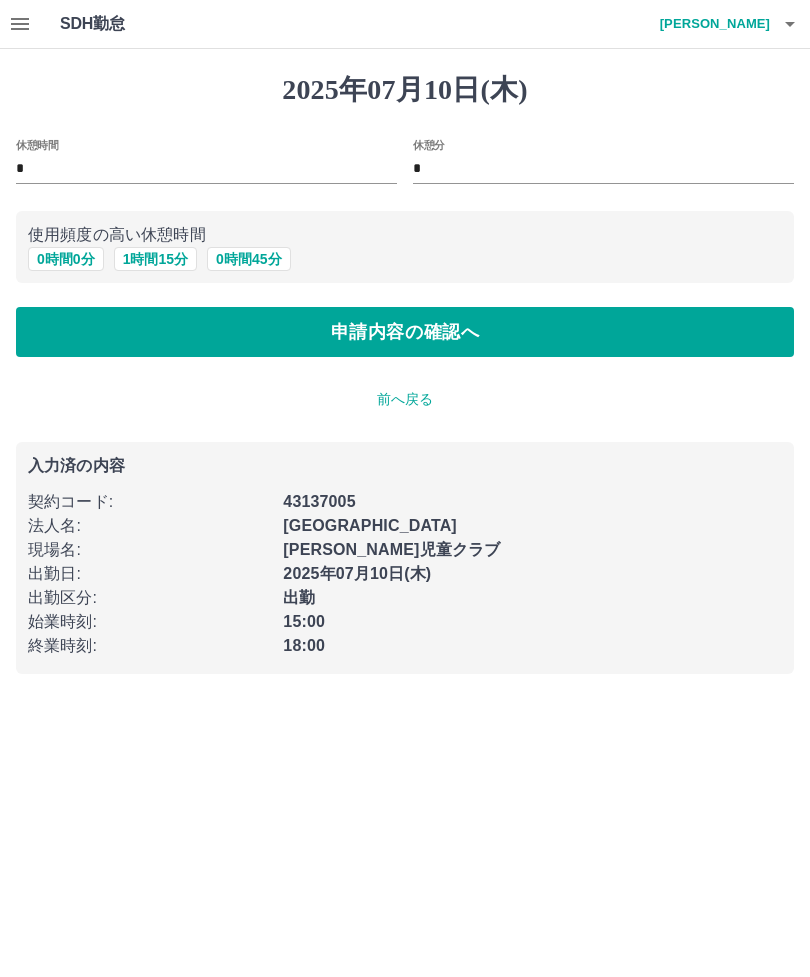 click on "申請内容の確認へ" at bounding box center [405, 332] 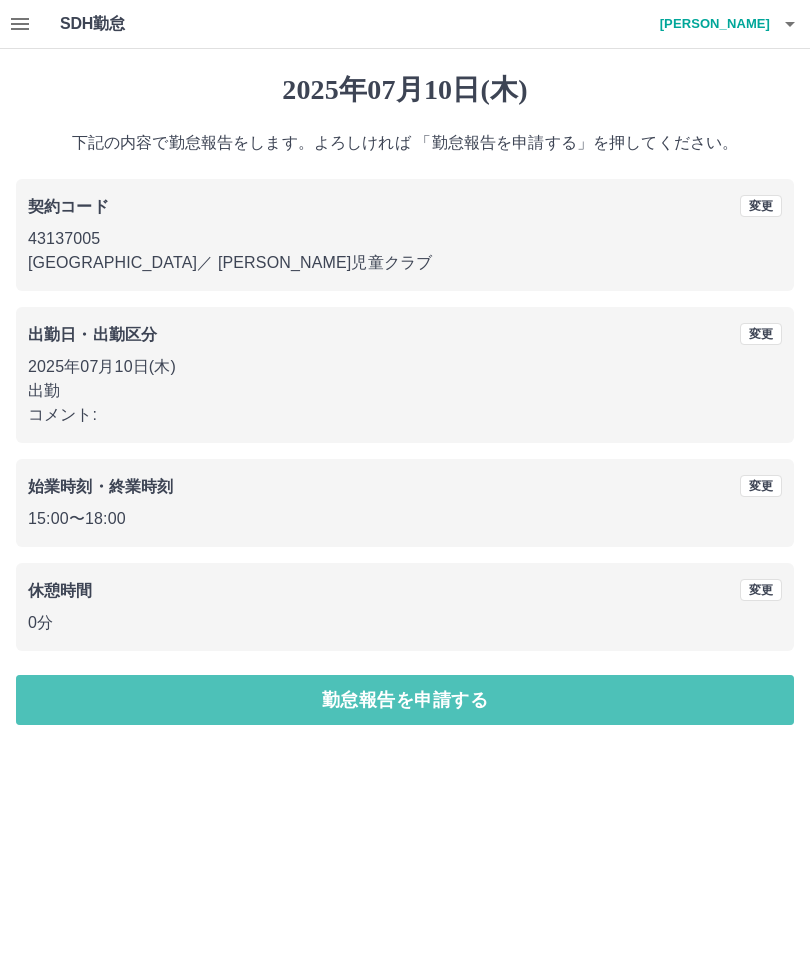 click on "勤怠報告を申請する" at bounding box center (405, 700) 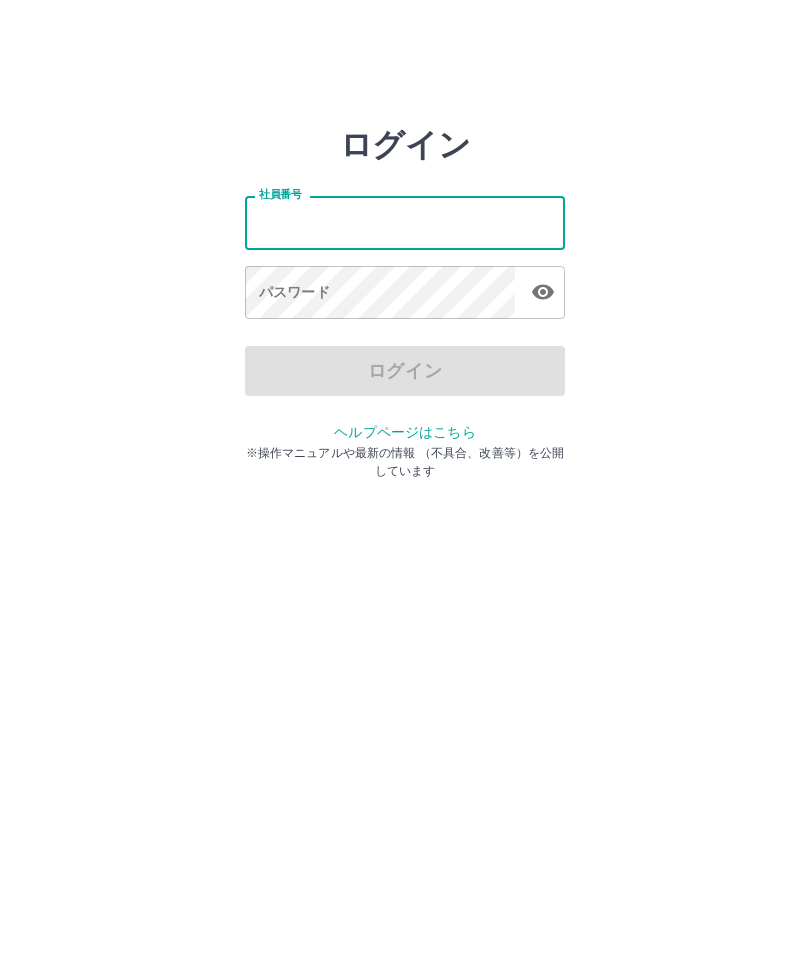 scroll, scrollTop: 0, scrollLeft: 0, axis: both 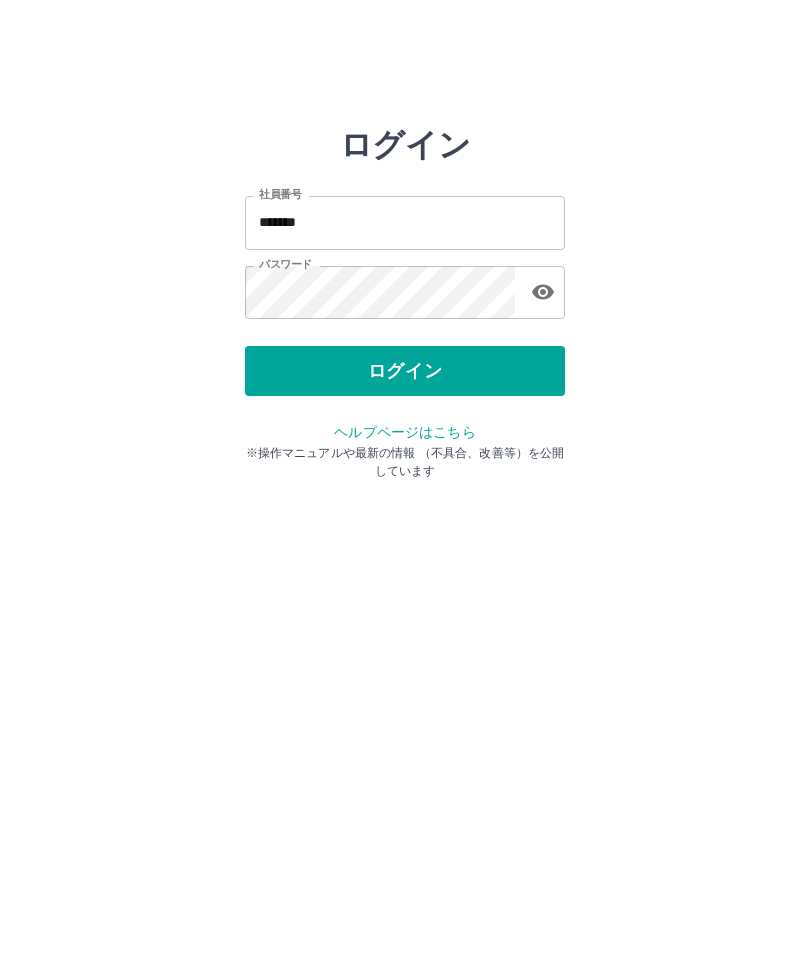 click on "ログイン" at bounding box center [405, 371] 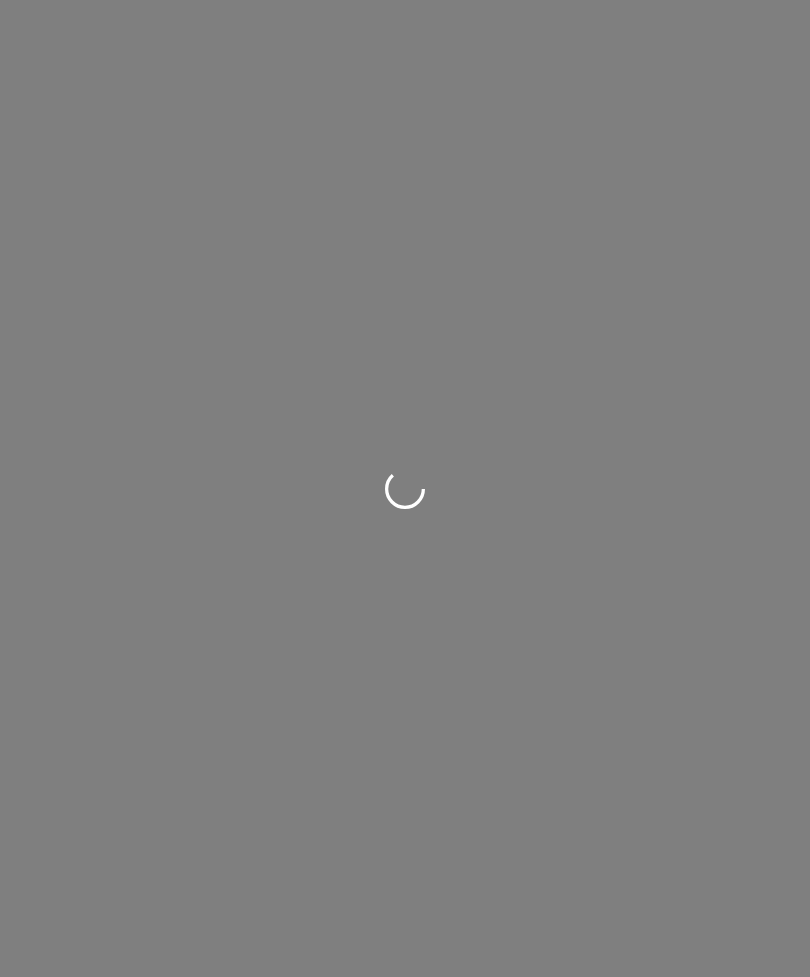 scroll, scrollTop: 0, scrollLeft: 0, axis: both 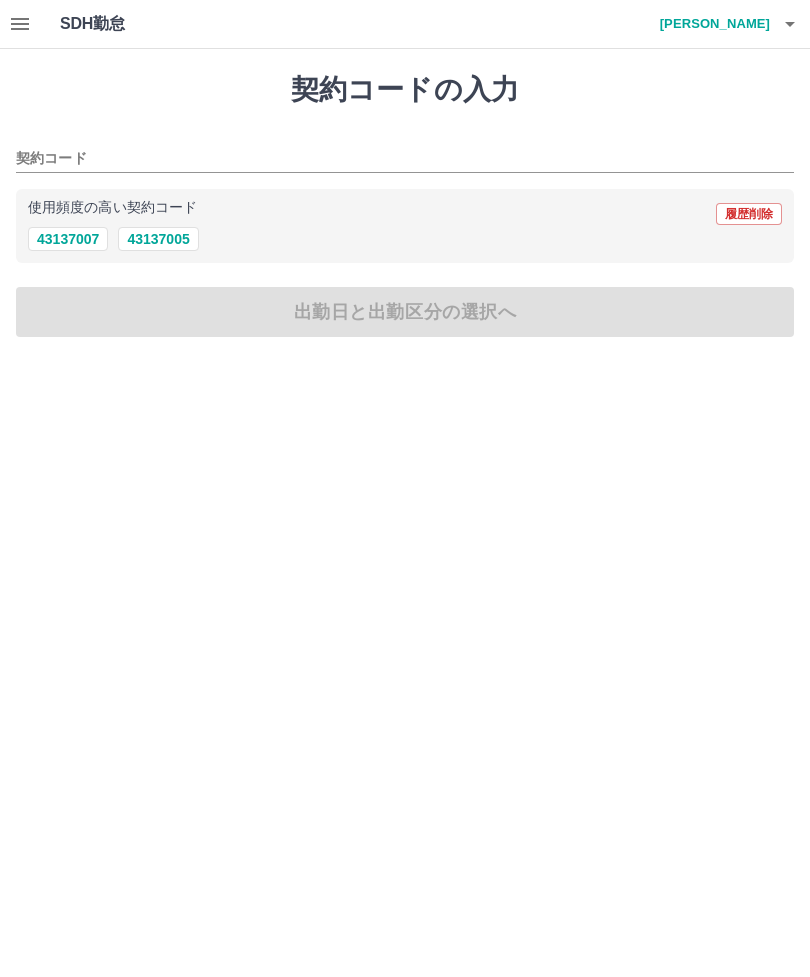 click on "43137005" at bounding box center [158, 239] 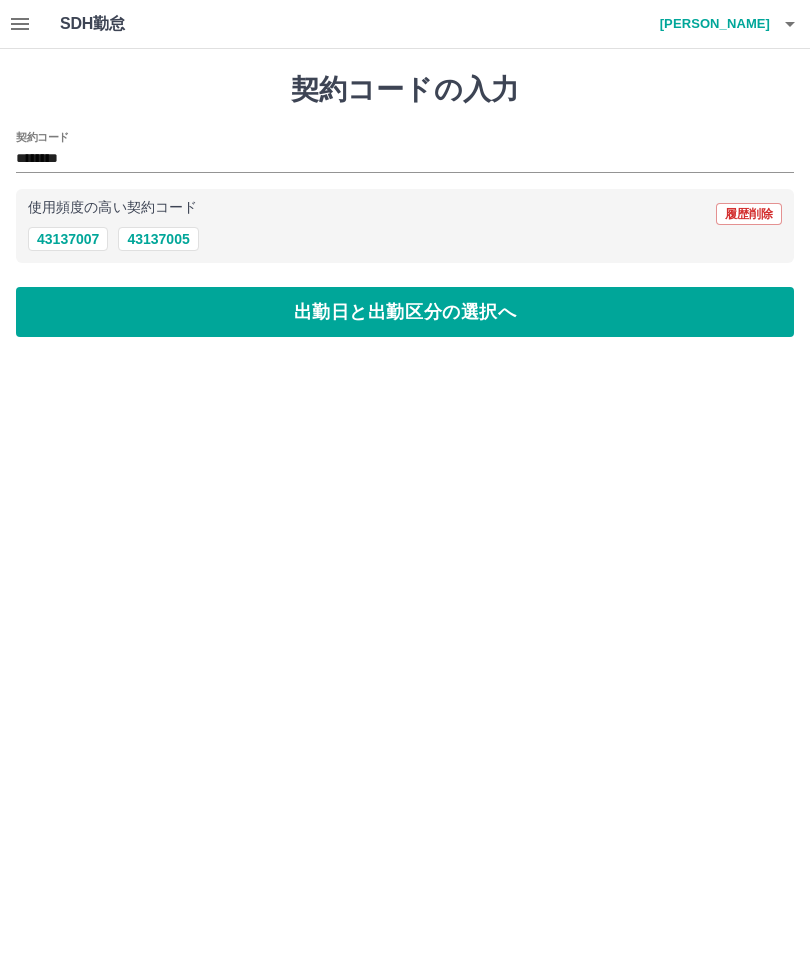 click on "出勤日と出勤区分の選択へ" at bounding box center (405, 312) 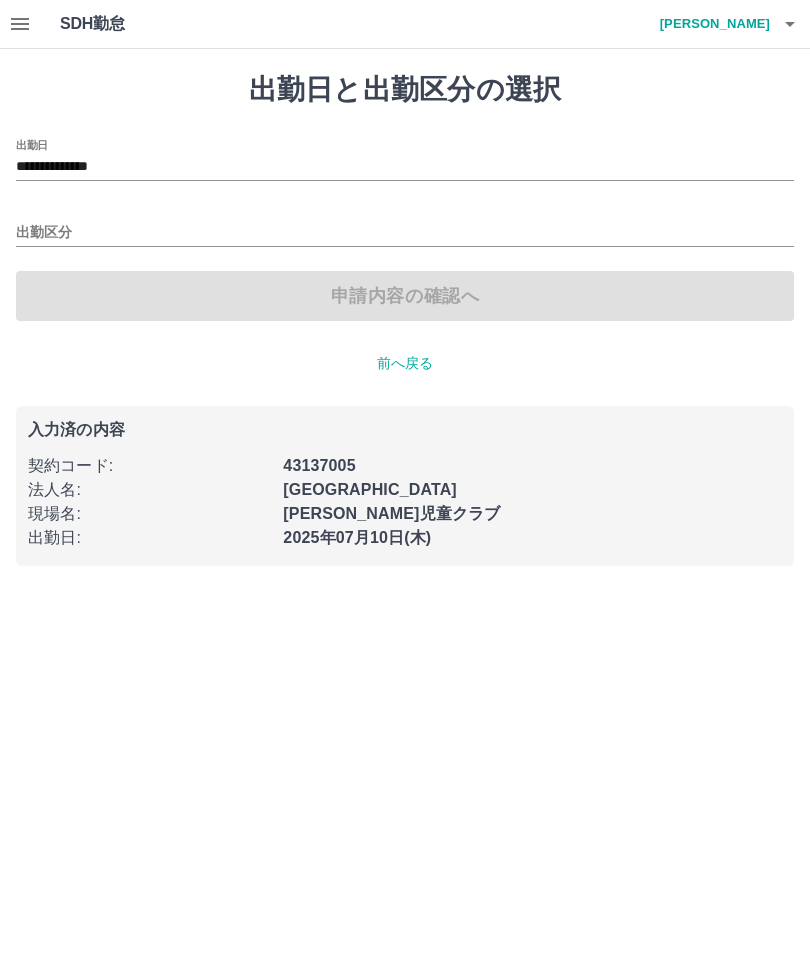 click on "出勤区分" at bounding box center [405, 233] 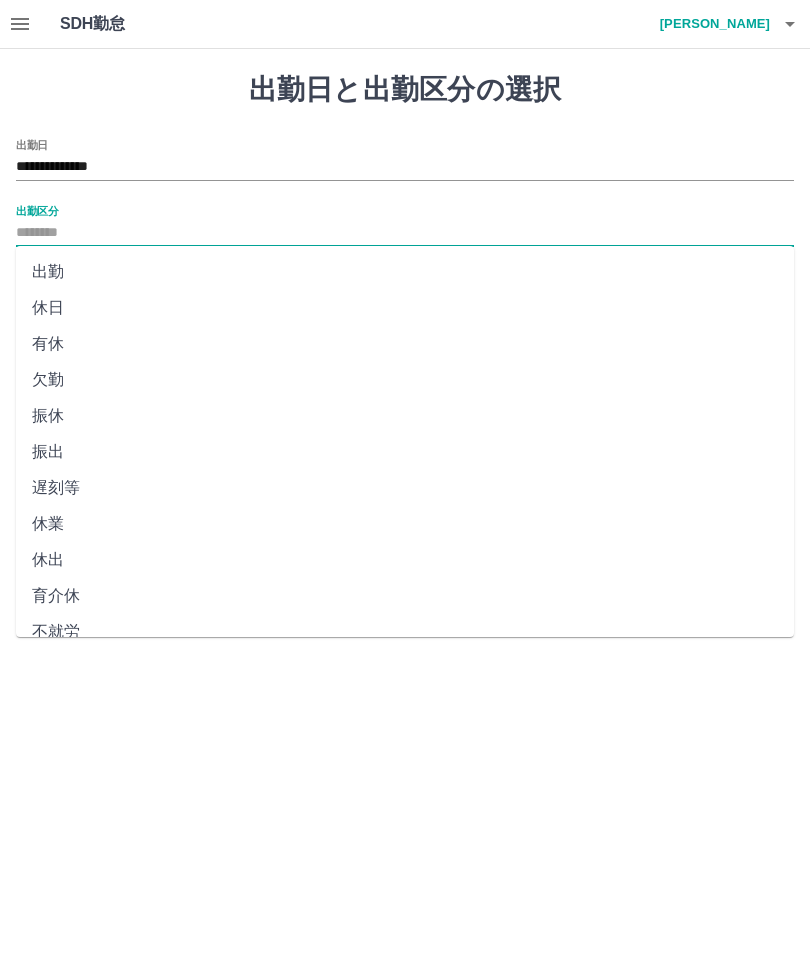click on "出勤" at bounding box center (405, 272) 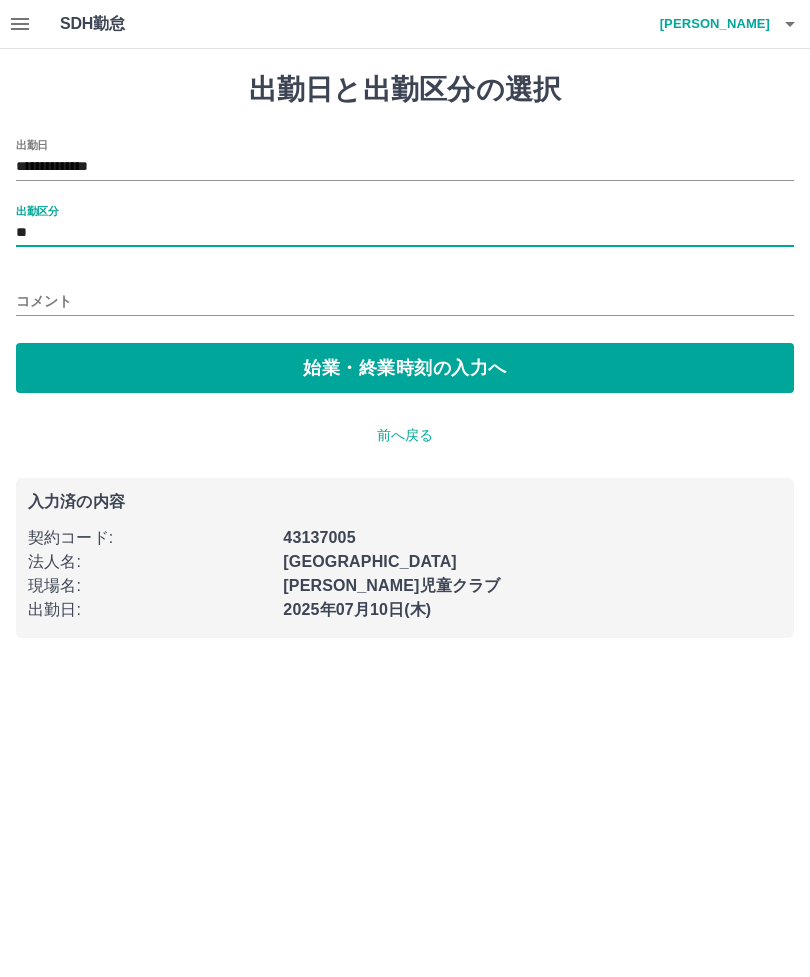 click on "**" at bounding box center [405, 233] 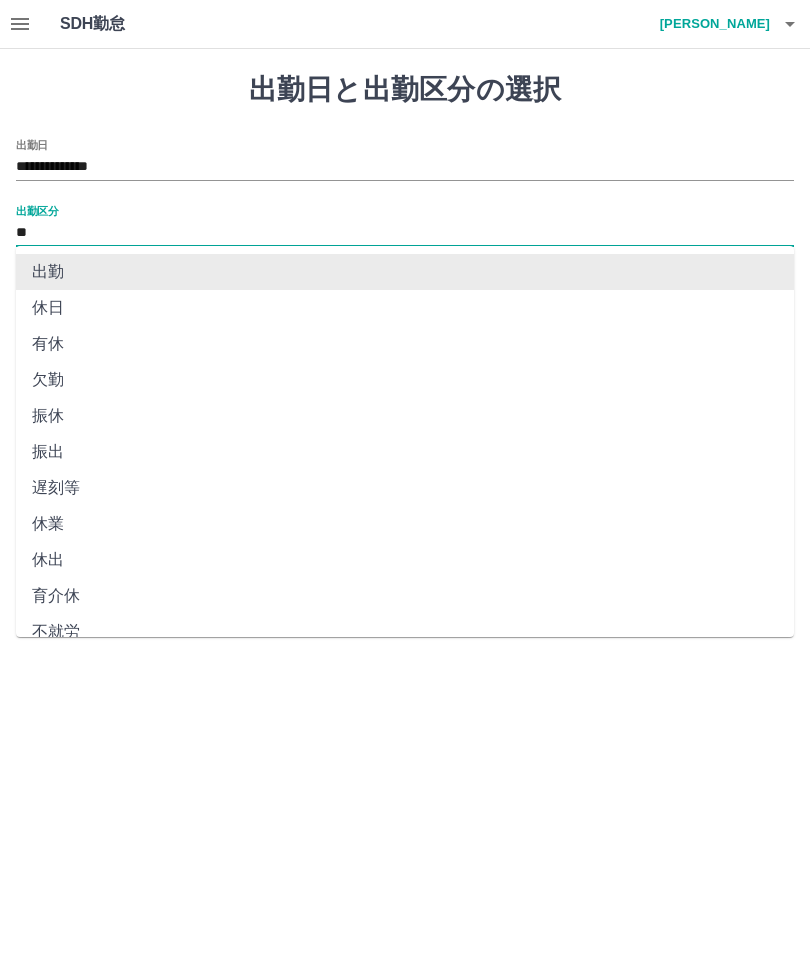 click on "出勤区分" at bounding box center (37, 210) 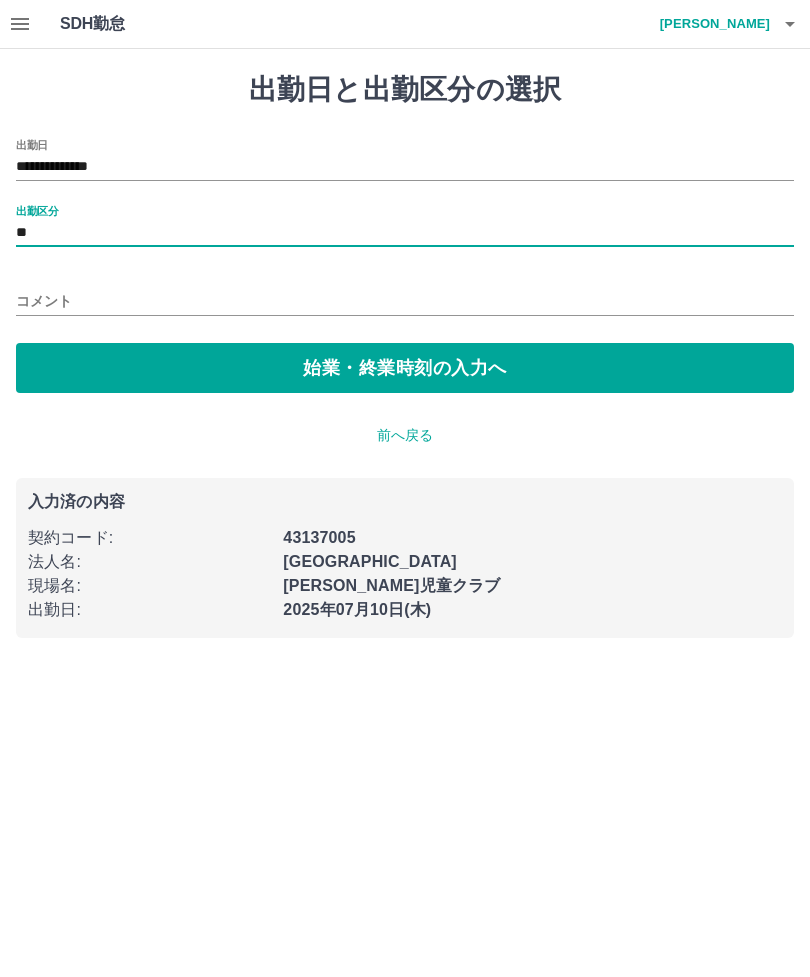 click on "始業・終業時刻の入力へ" at bounding box center [405, 368] 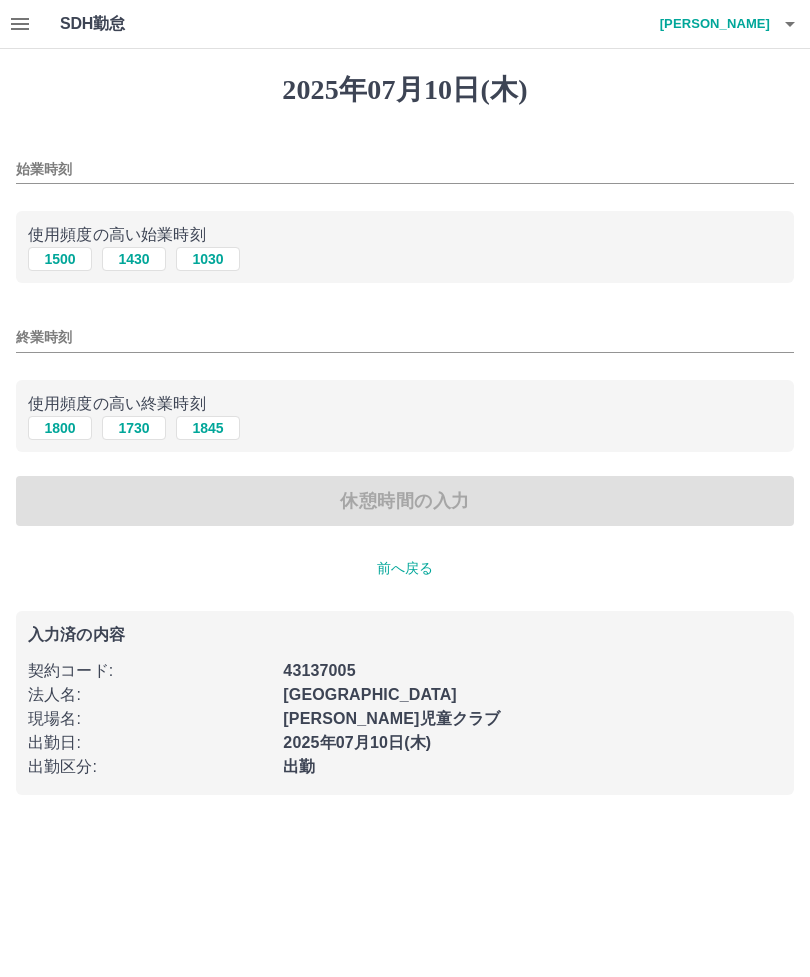 click on "1430" at bounding box center (134, 259) 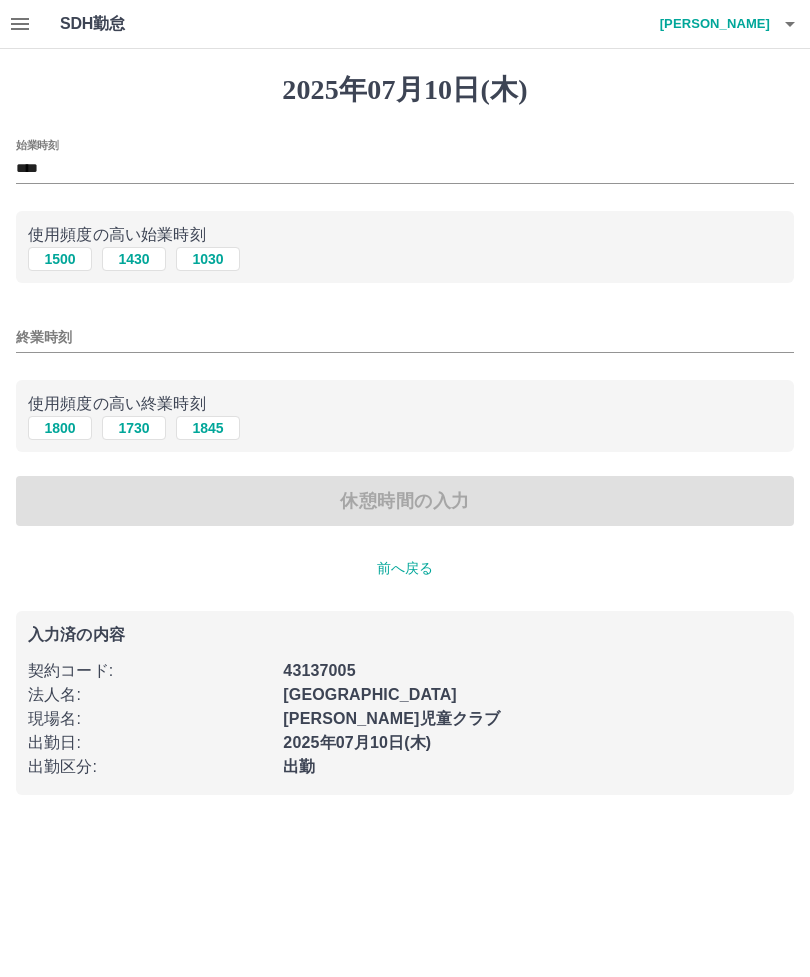 click on "終業時刻" at bounding box center (405, 337) 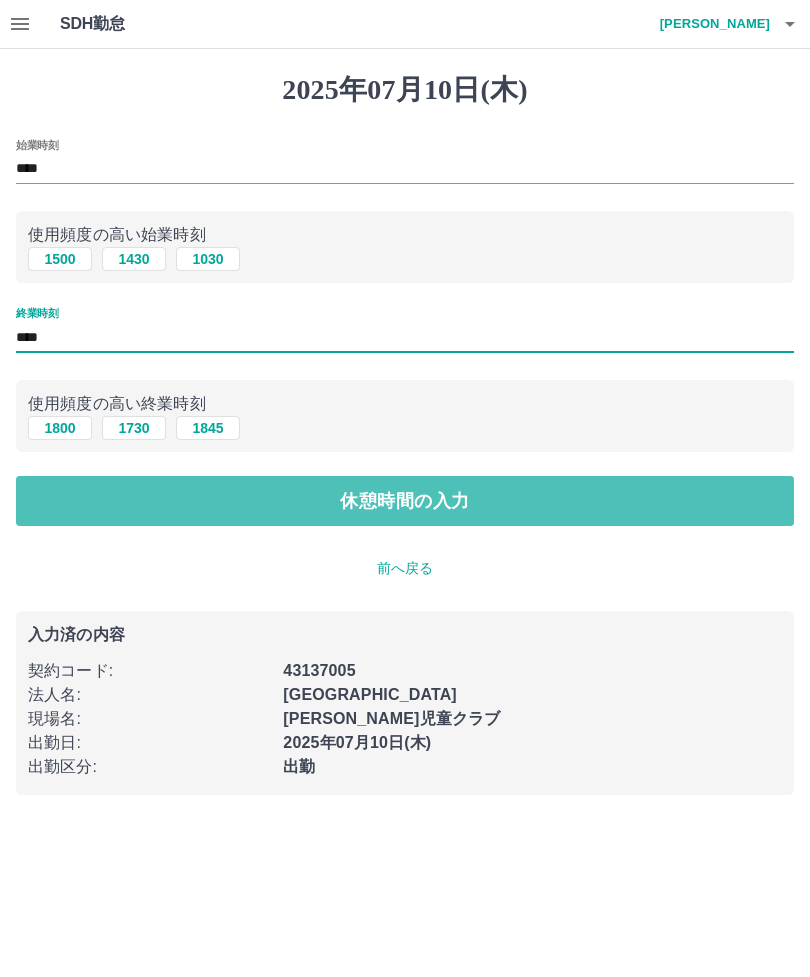 type on "****" 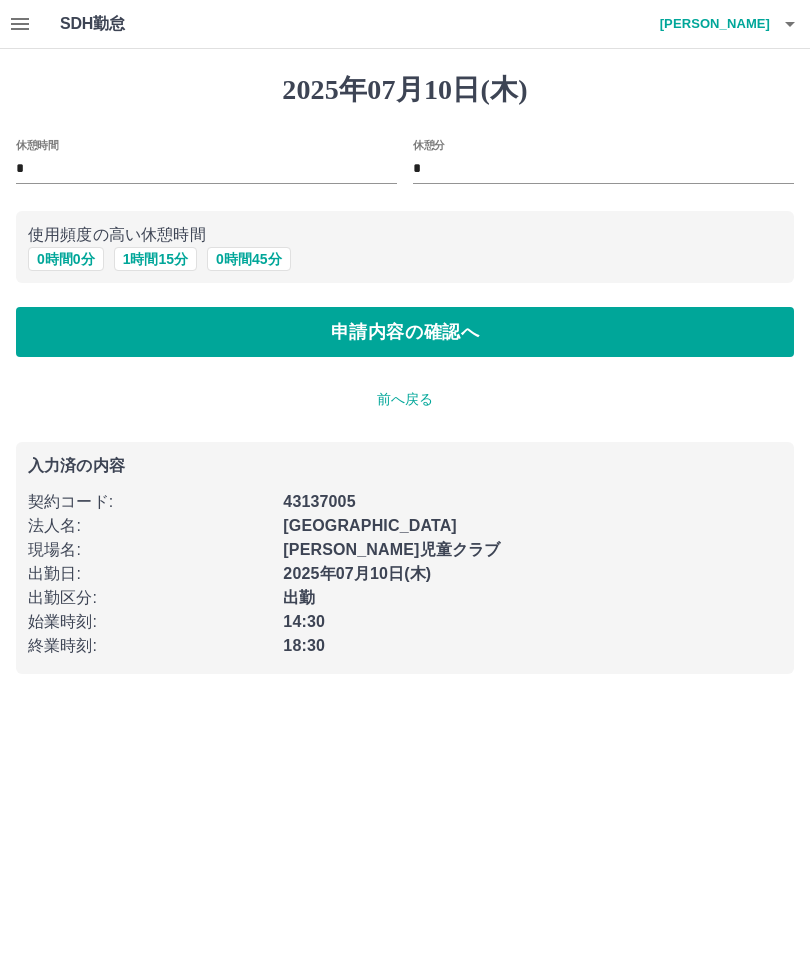 click on "申請内容の確認へ" at bounding box center (405, 332) 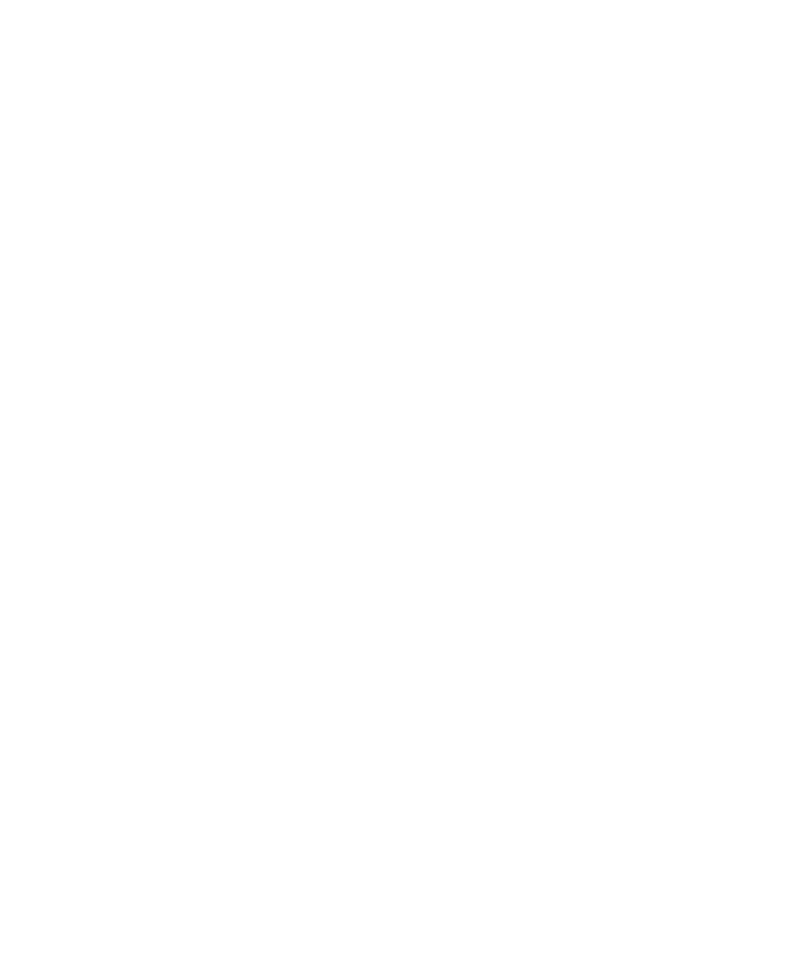 scroll, scrollTop: 0, scrollLeft: 0, axis: both 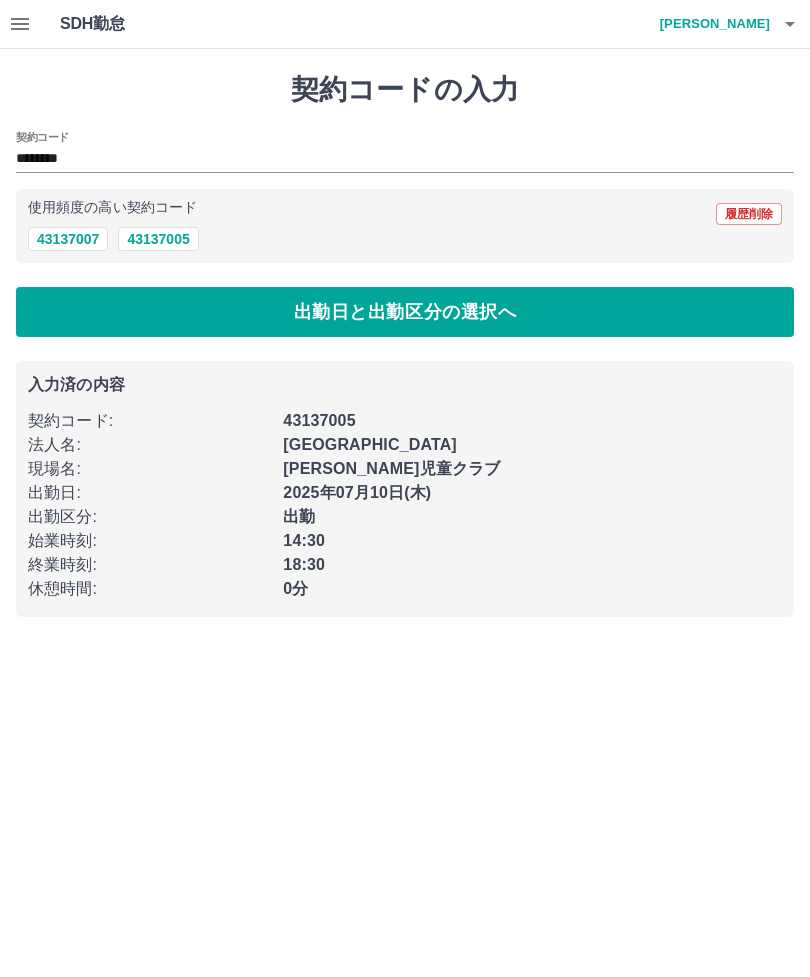 click on "出勤日と出勤区分の選択へ" at bounding box center (405, 312) 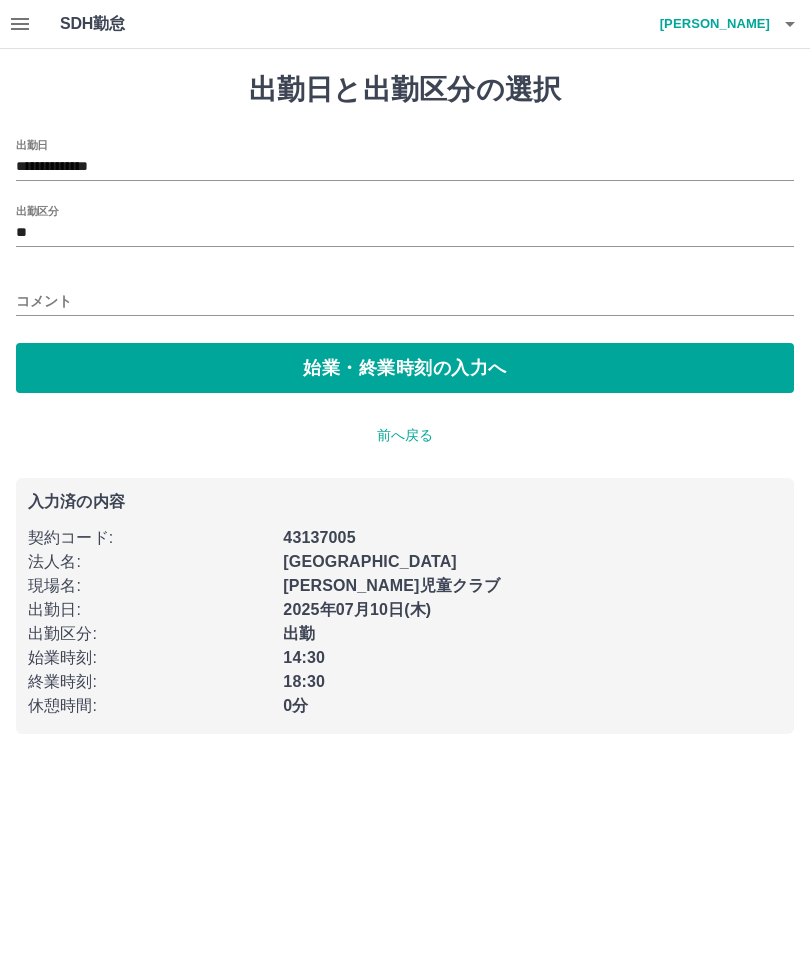 click on "始業・終業時刻の入力へ" at bounding box center (405, 368) 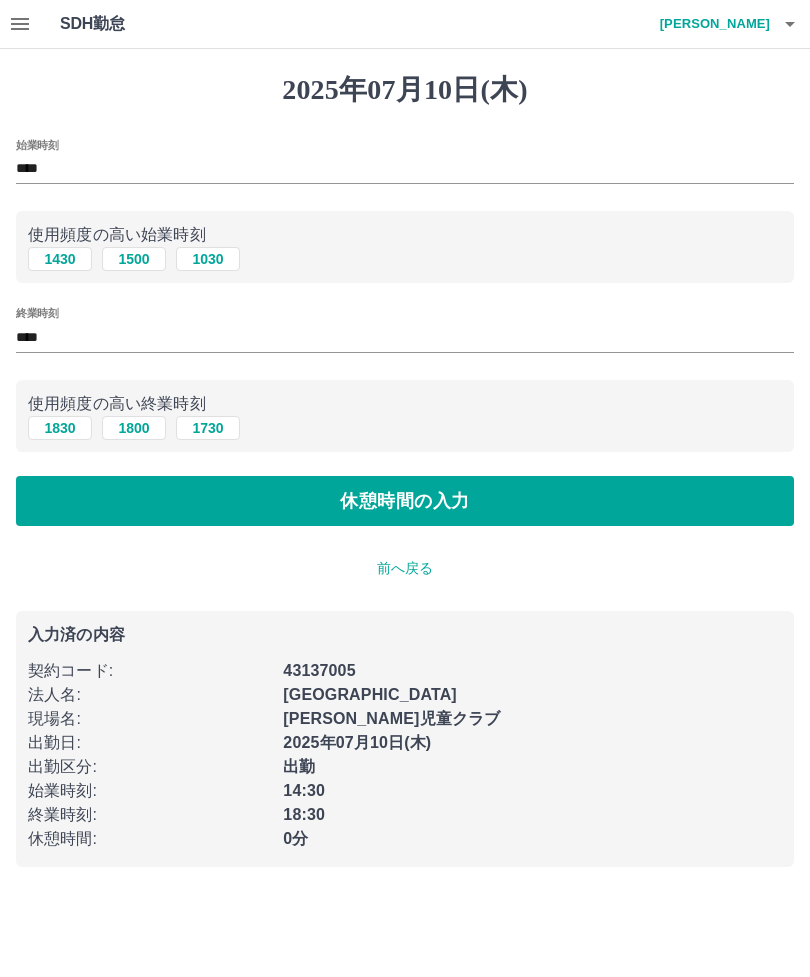 click at bounding box center (790, 24) 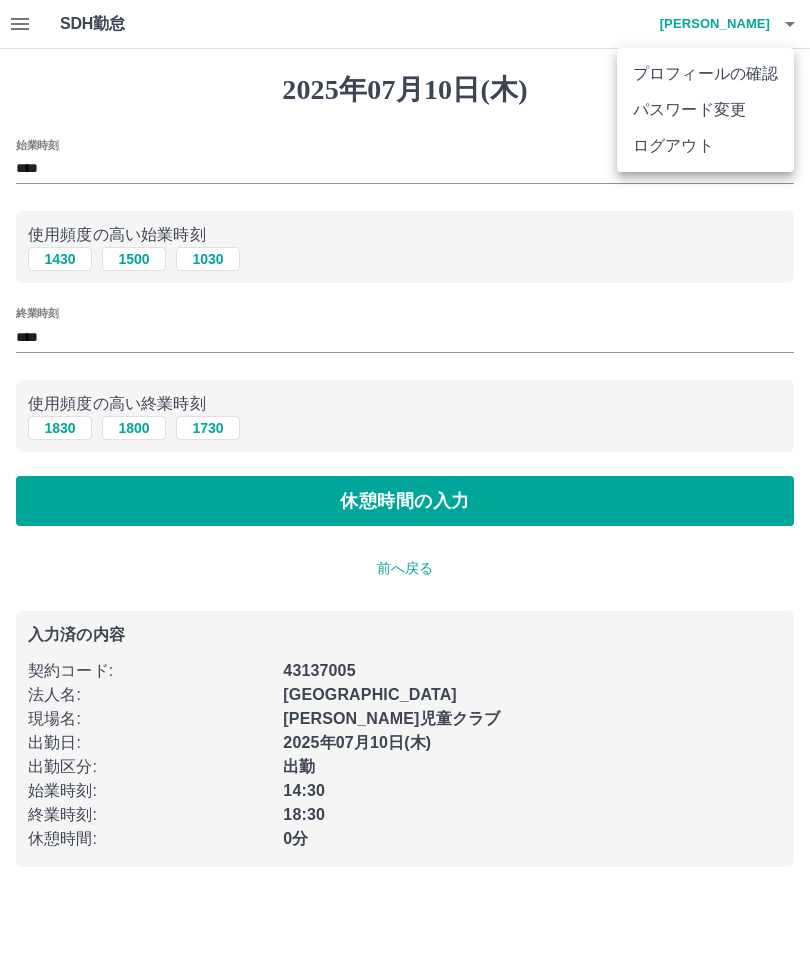 click on "パスワード変更" at bounding box center (705, 110) 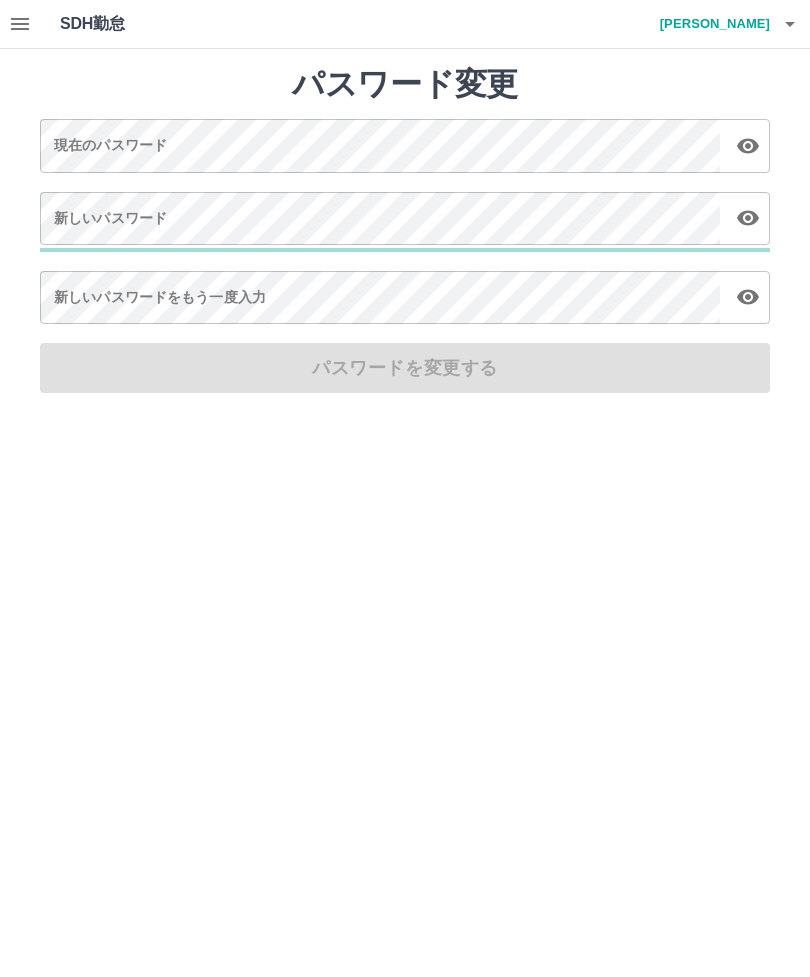 click on "SDH勤怠 安東　淑子 パスワード変更 現在のパスワード 新しいパスワード 新しいパスワード 新しいパスワード 新しいパスワードをもう一度入力 新しいパスワードをもう一度入力 パスワードを変更する SDH勤怠" at bounding box center (405, 204) 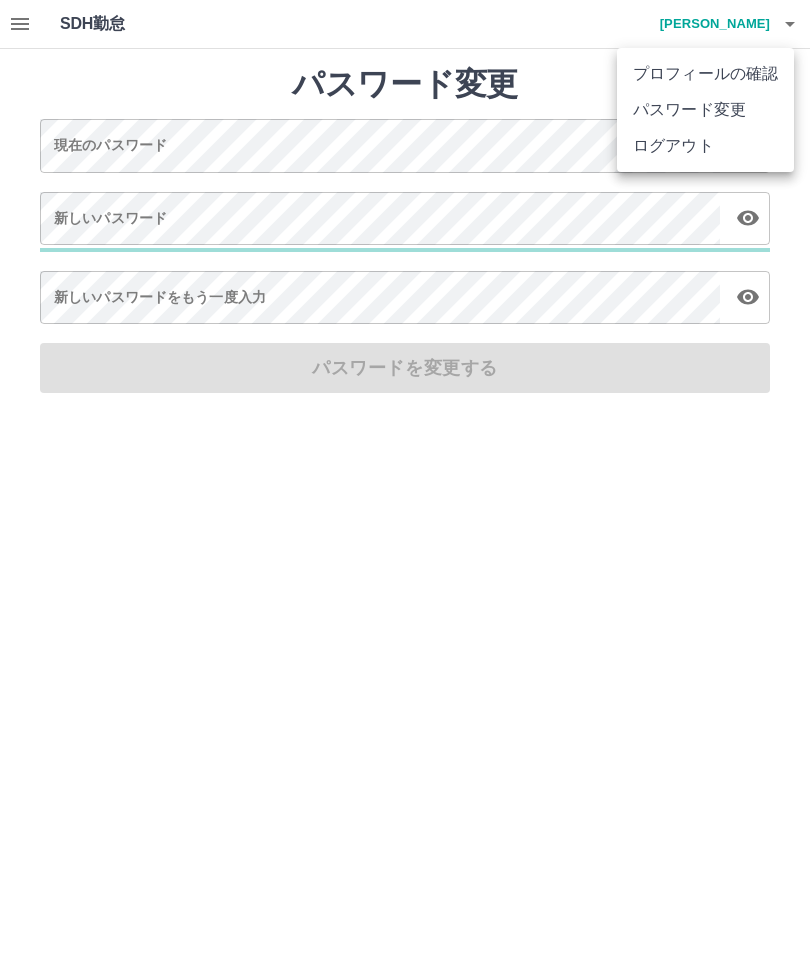 click on "ログアウト" at bounding box center [705, 146] 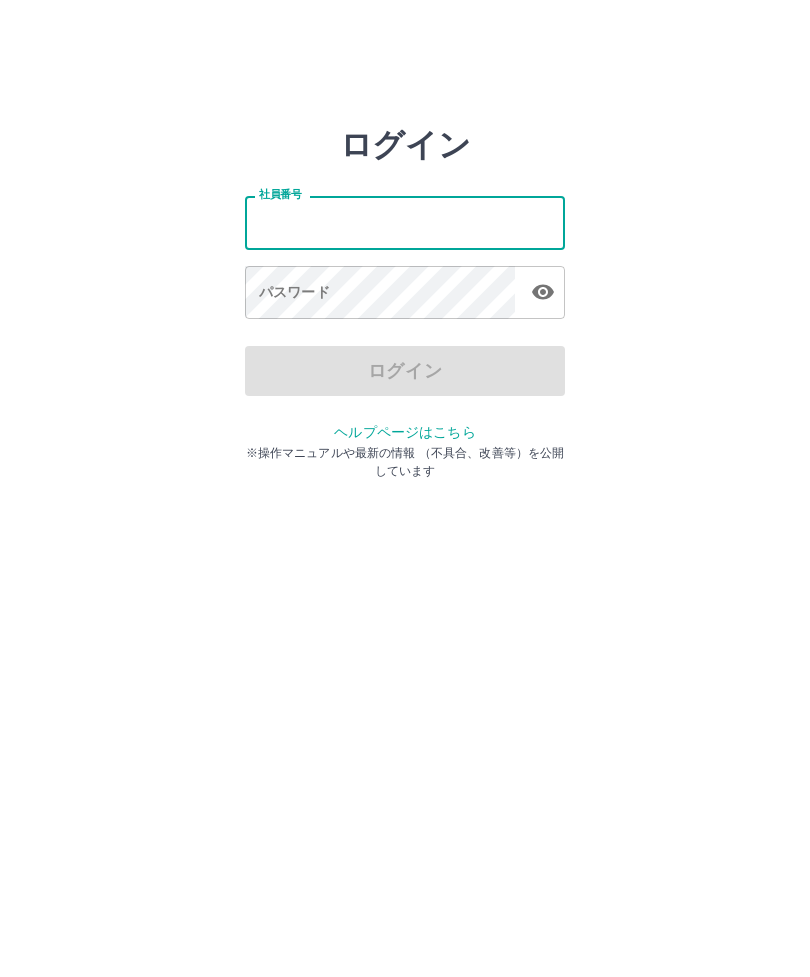 scroll, scrollTop: 0, scrollLeft: 0, axis: both 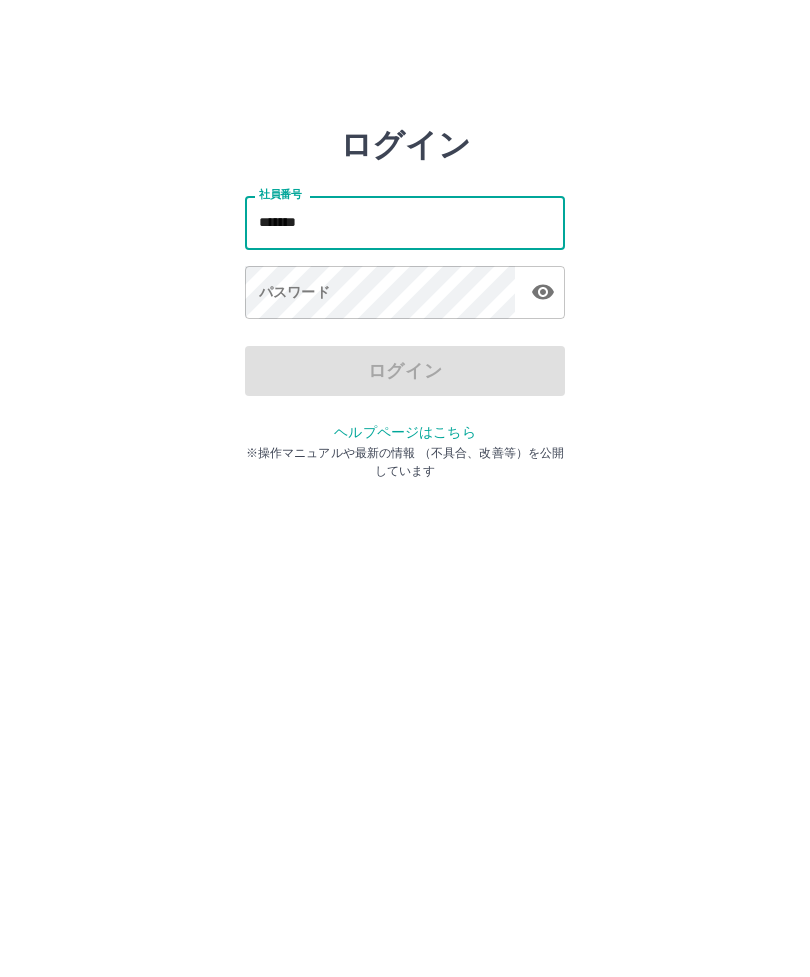 type on "*******" 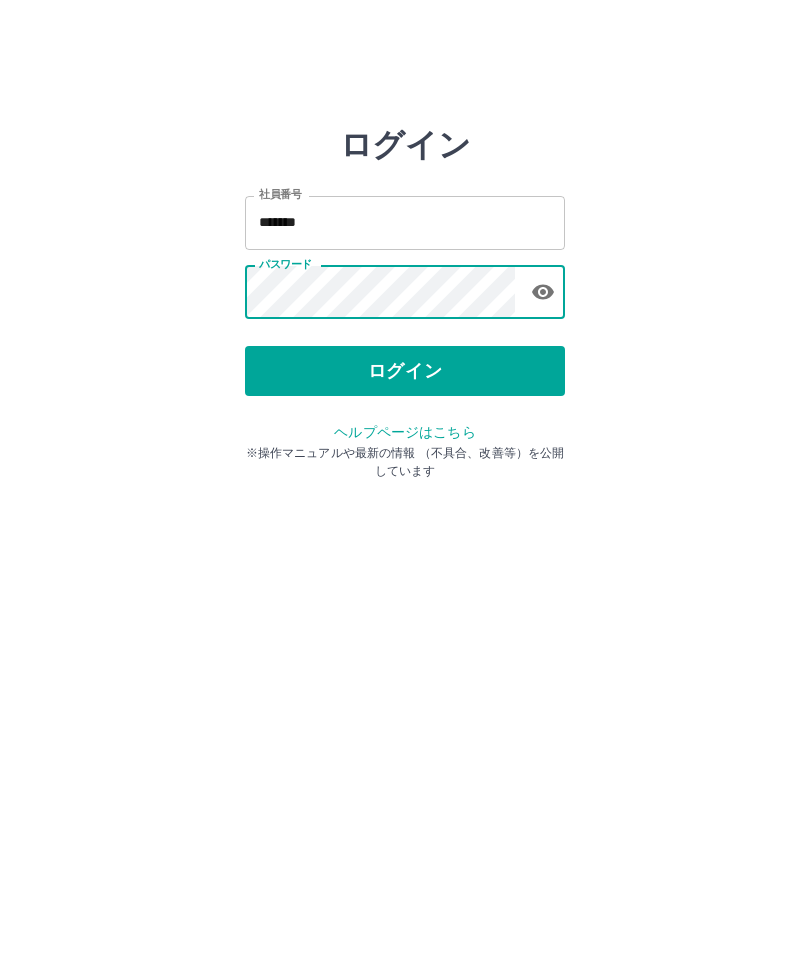 click on "ログイン" at bounding box center [405, 371] 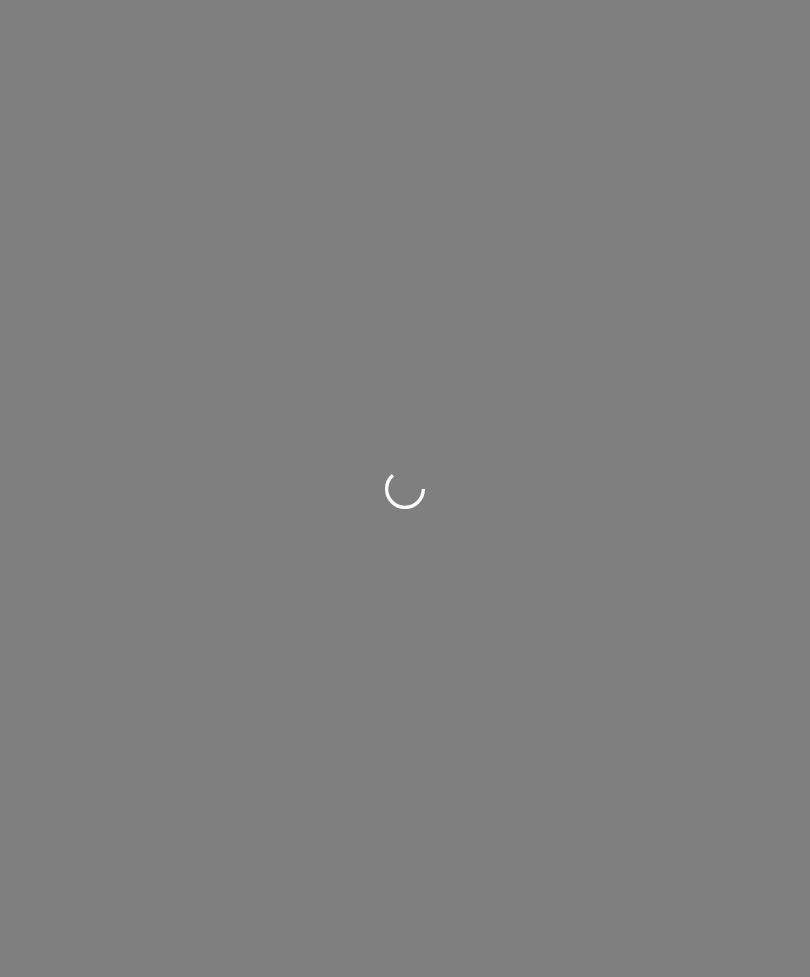 scroll, scrollTop: 0, scrollLeft: 0, axis: both 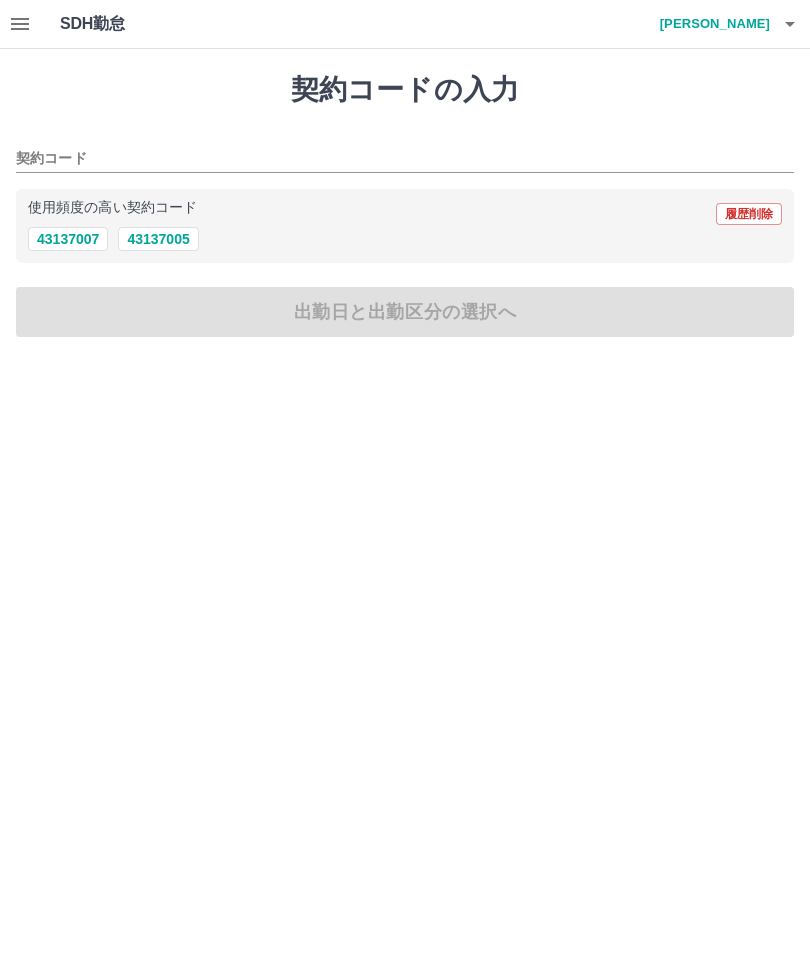 click on "43137005" at bounding box center (158, 239) 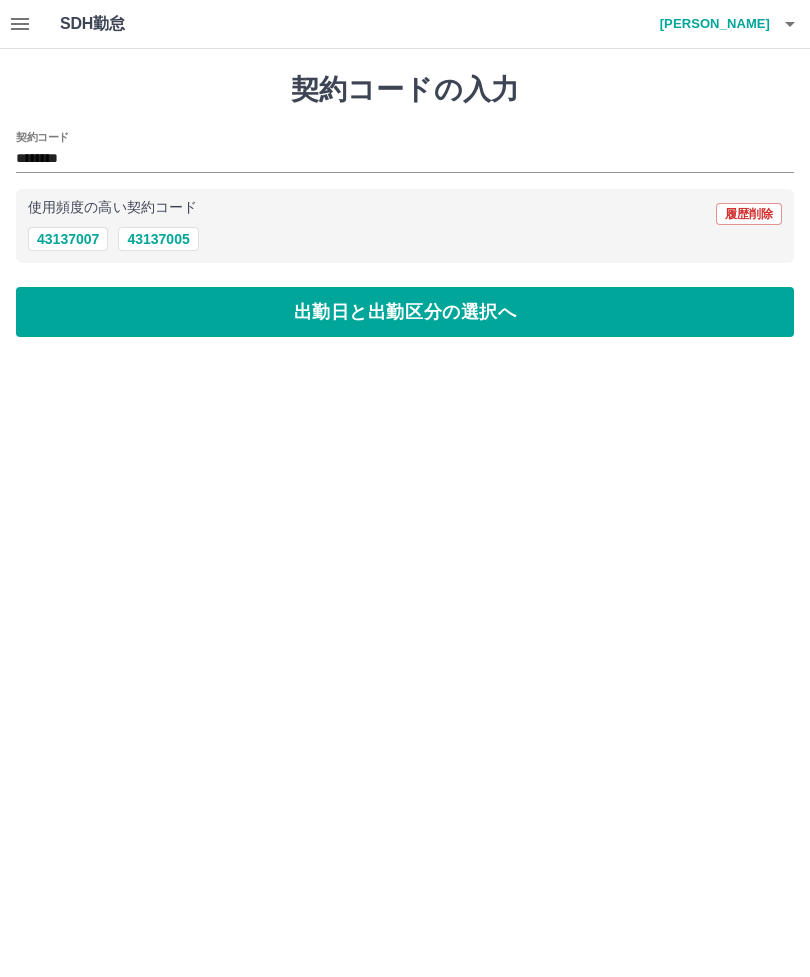 click on "出勤日と出勤区分の選択へ" at bounding box center [405, 312] 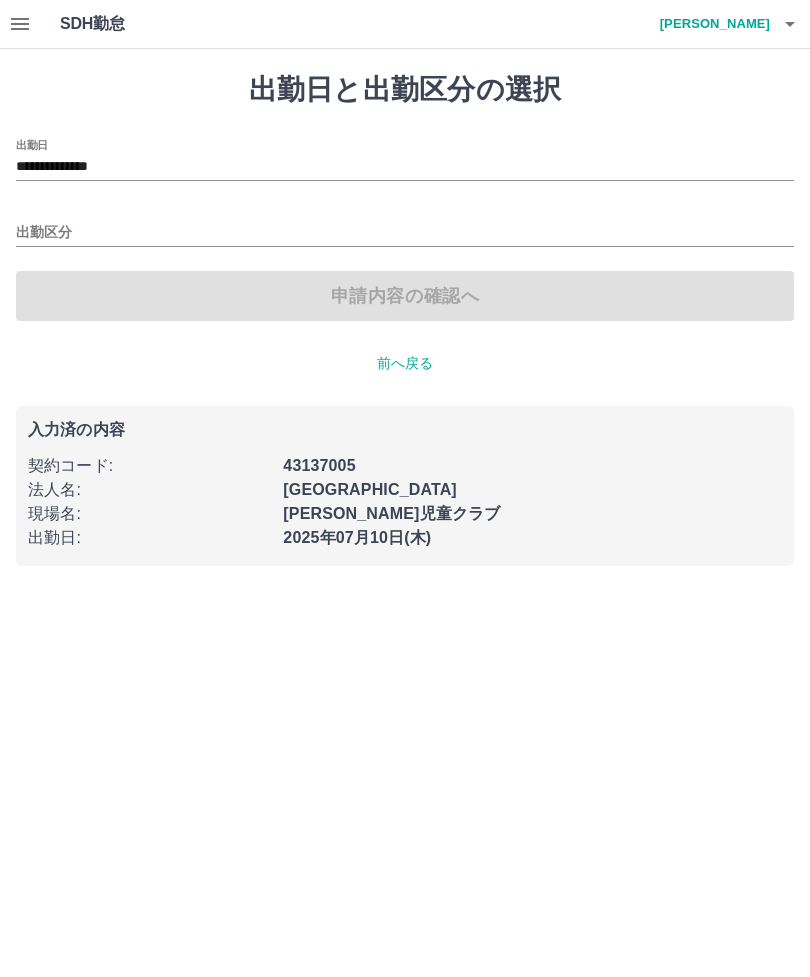click on "出勤区分" at bounding box center [405, 226] 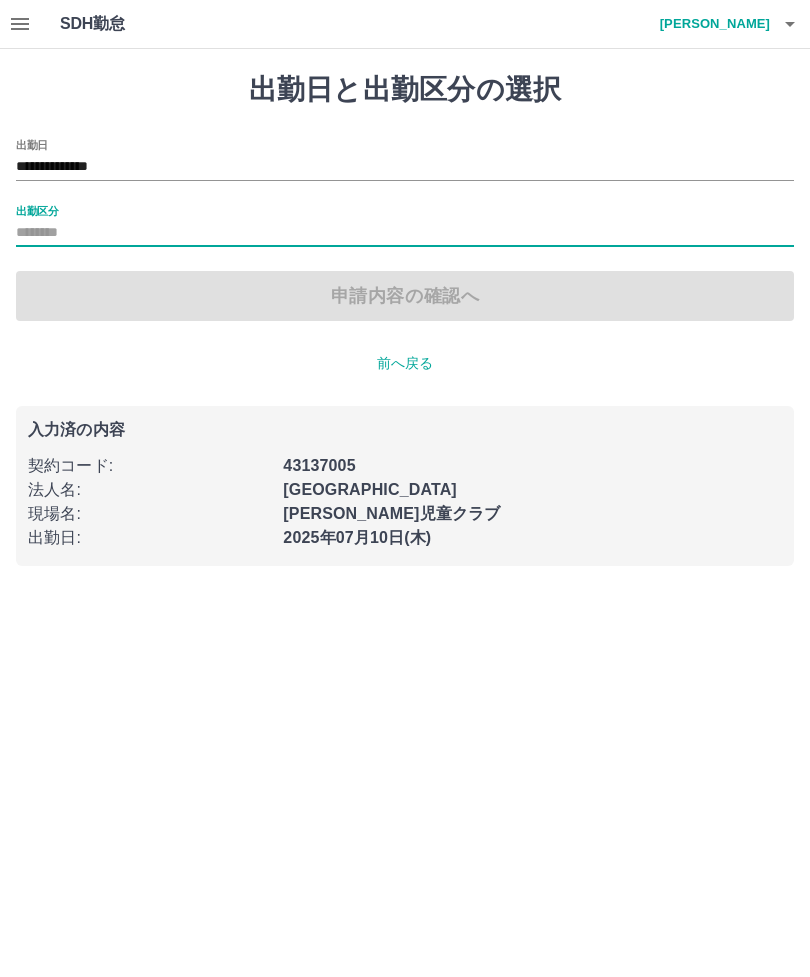 click on "出勤区分" at bounding box center (405, 233) 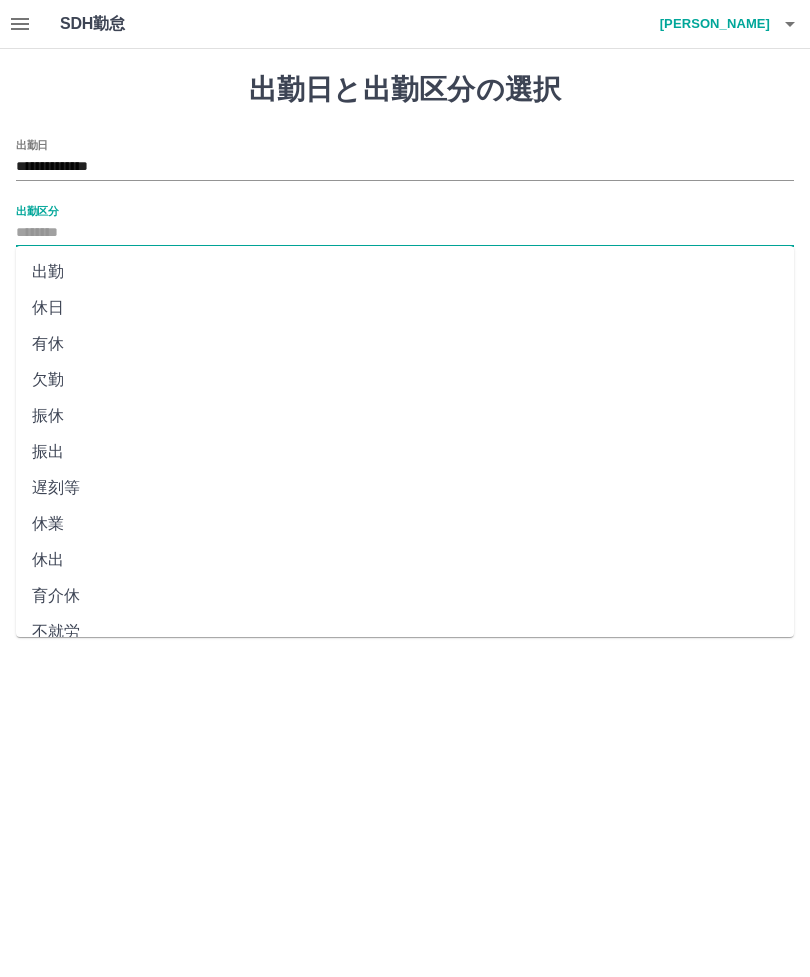 click on "出勤" at bounding box center [405, 272] 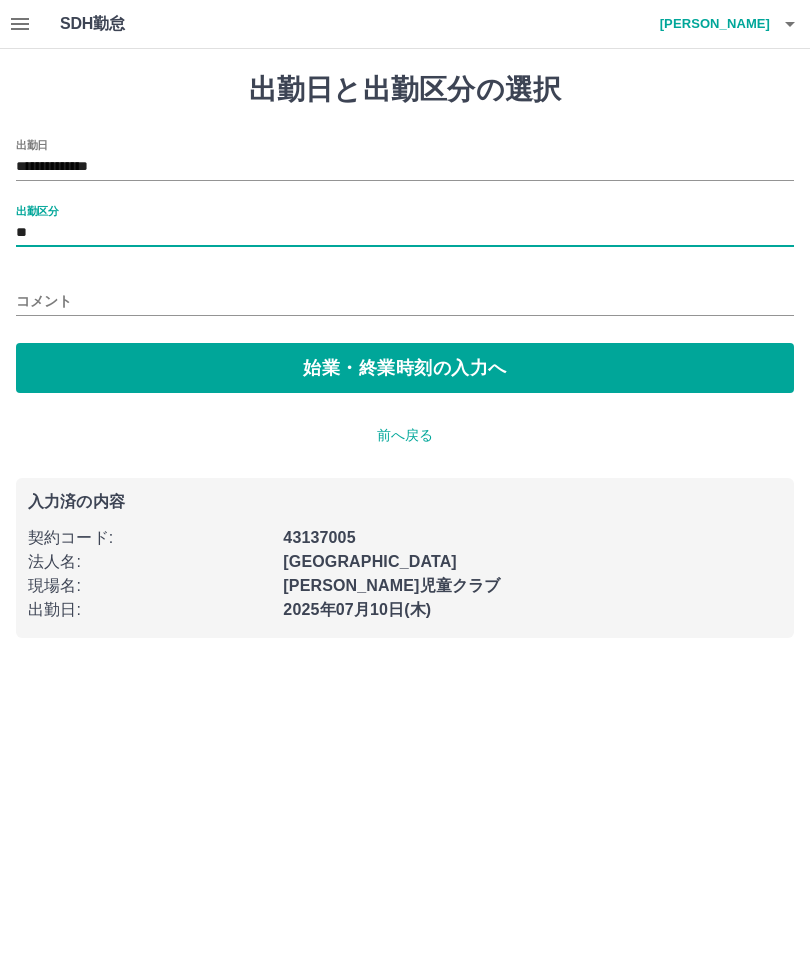 click on "始業・終業時刻の入力へ" at bounding box center [405, 368] 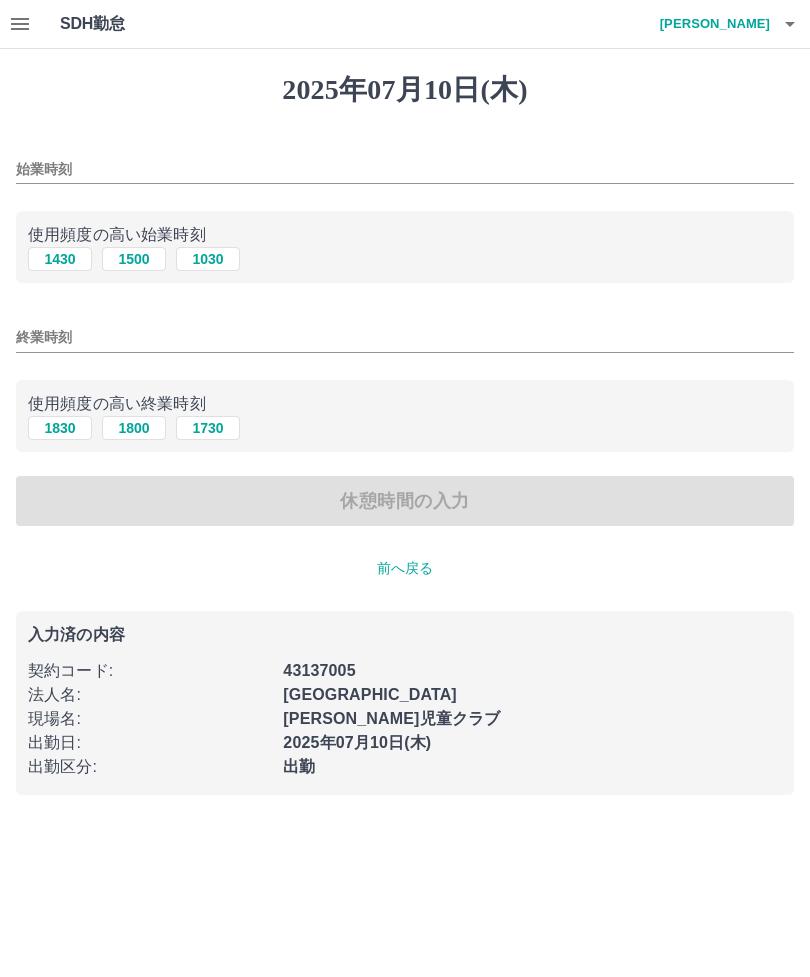 click on "始業時刻" at bounding box center (405, 169) 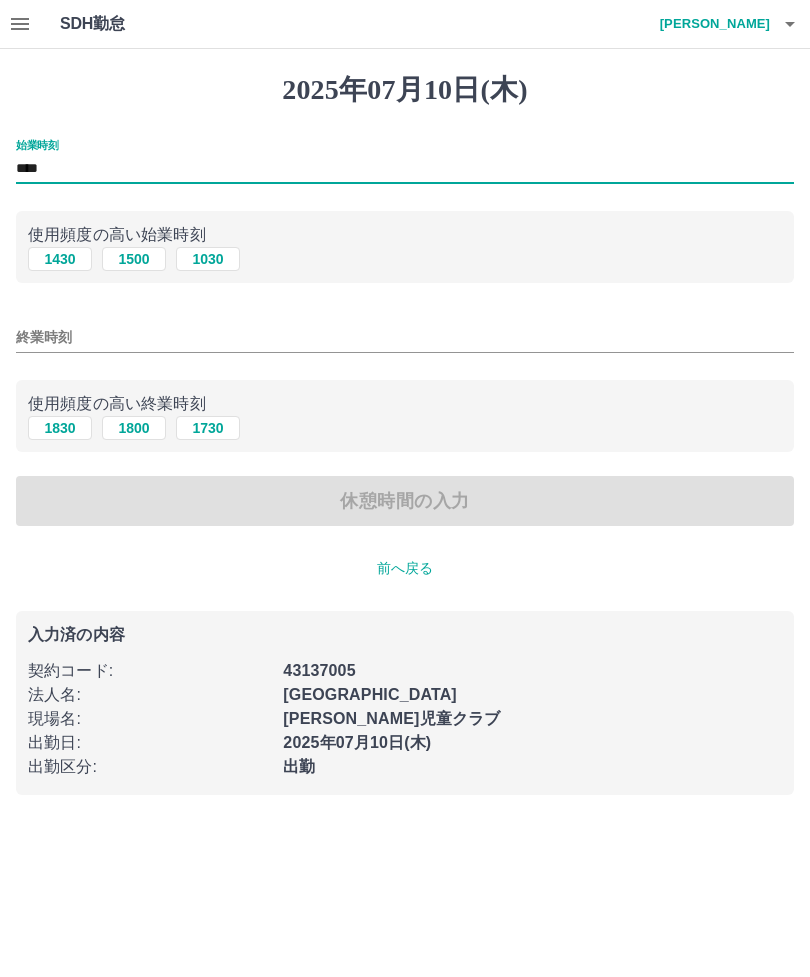 type on "****" 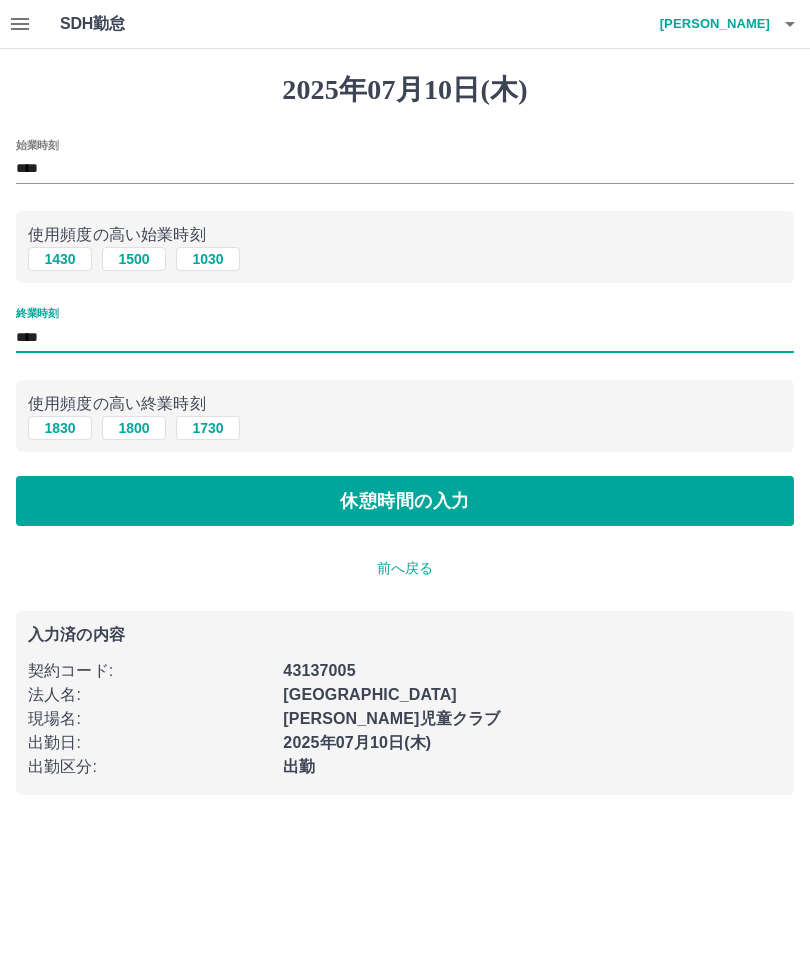 type on "****" 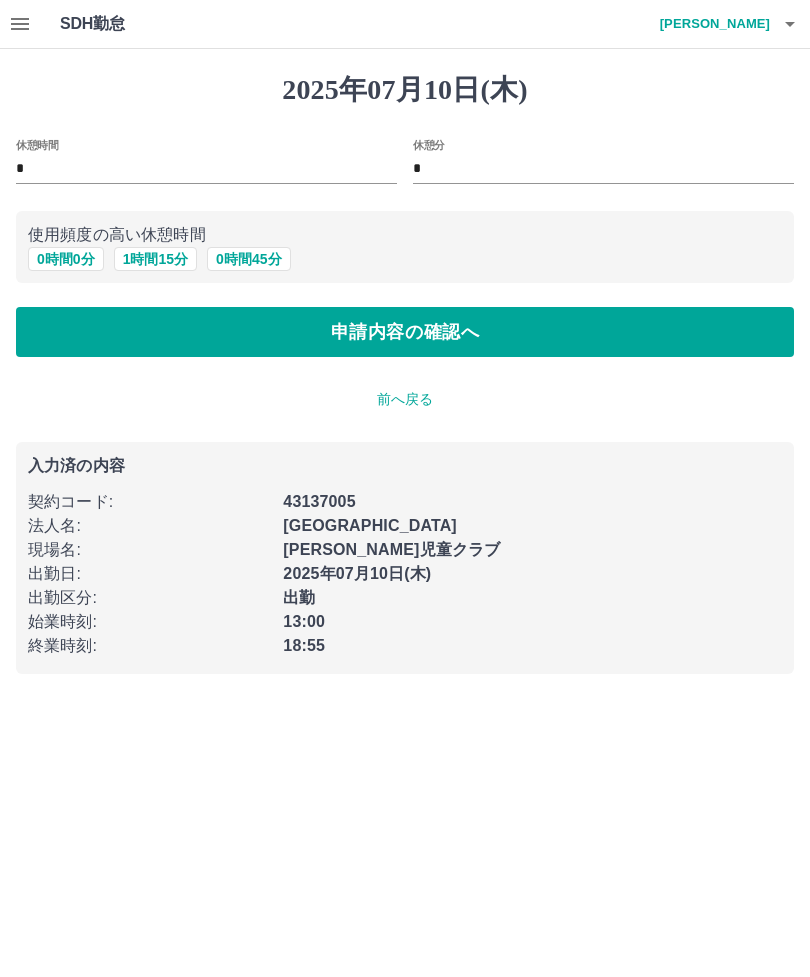 click on "申請内容の確認へ" at bounding box center (405, 332) 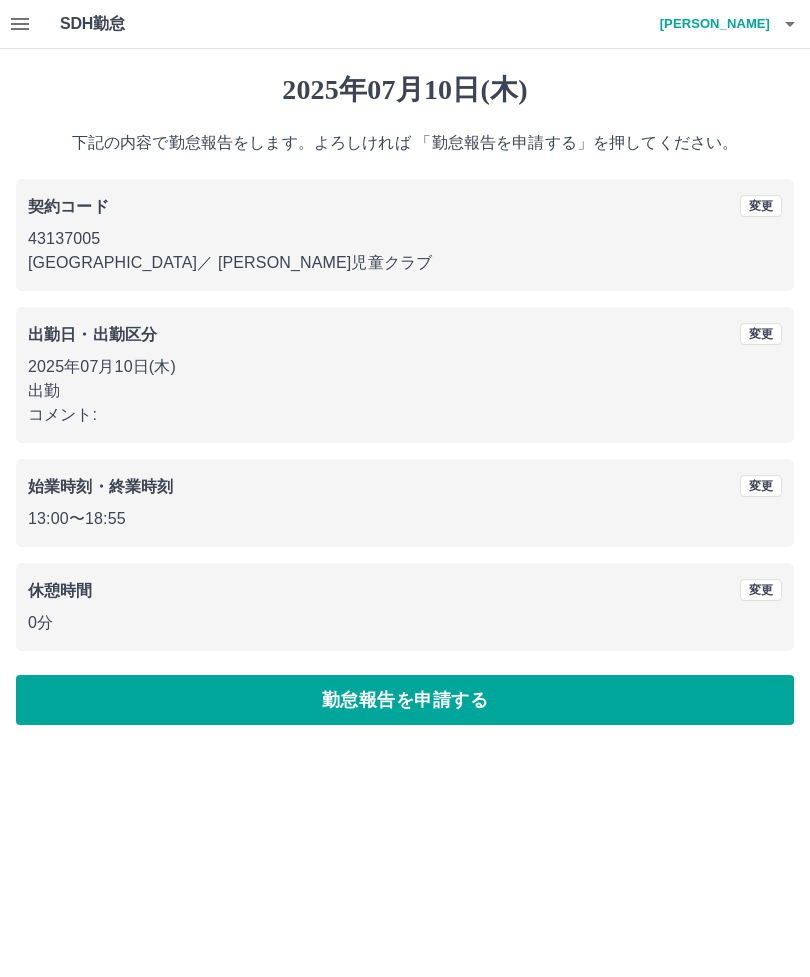 click on "勤怠報告を申請する" at bounding box center [405, 700] 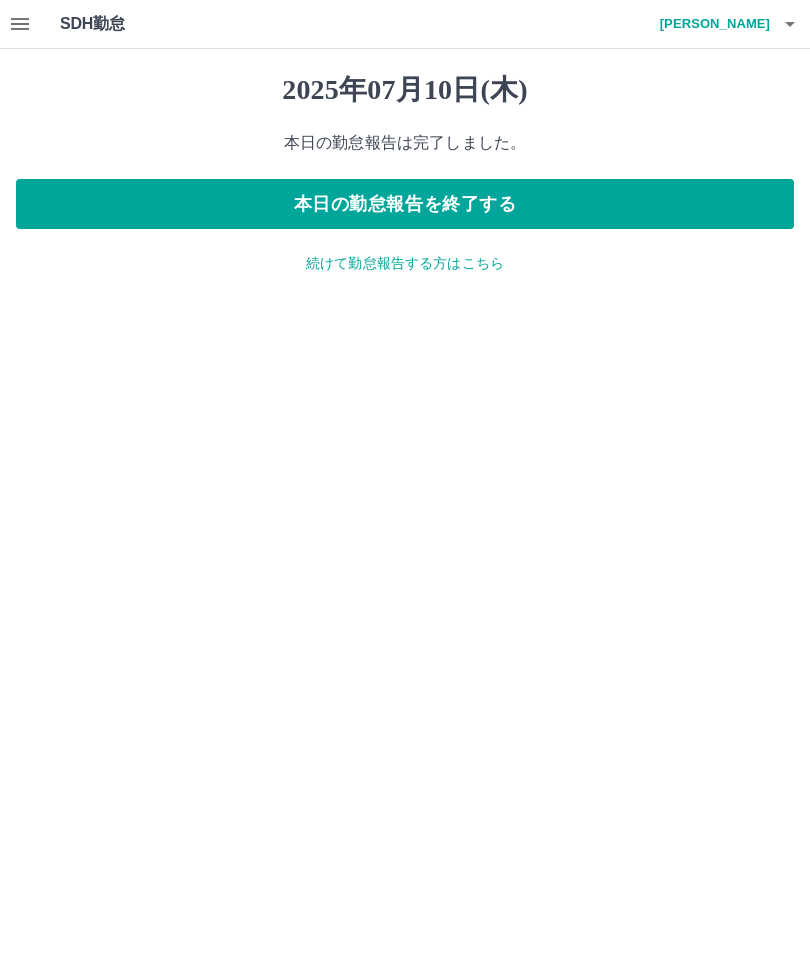 click on "本日の勤怠報告を終了する" at bounding box center [405, 204] 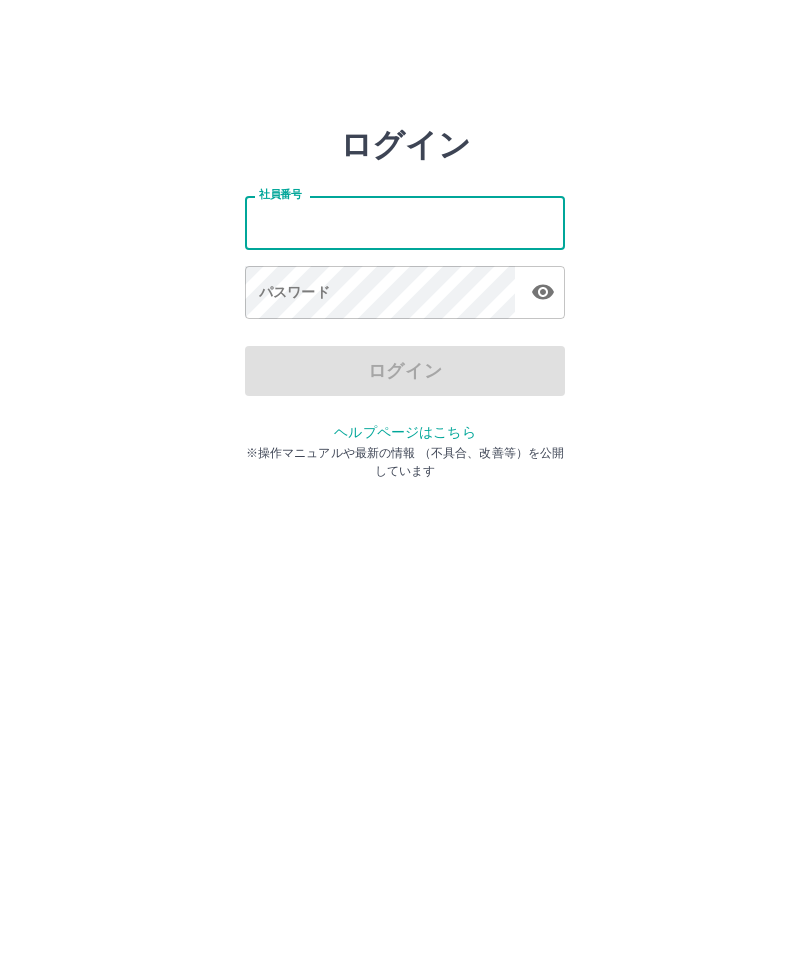 scroll, scrollTop: 0, scrollLeft: 0, axis: both 